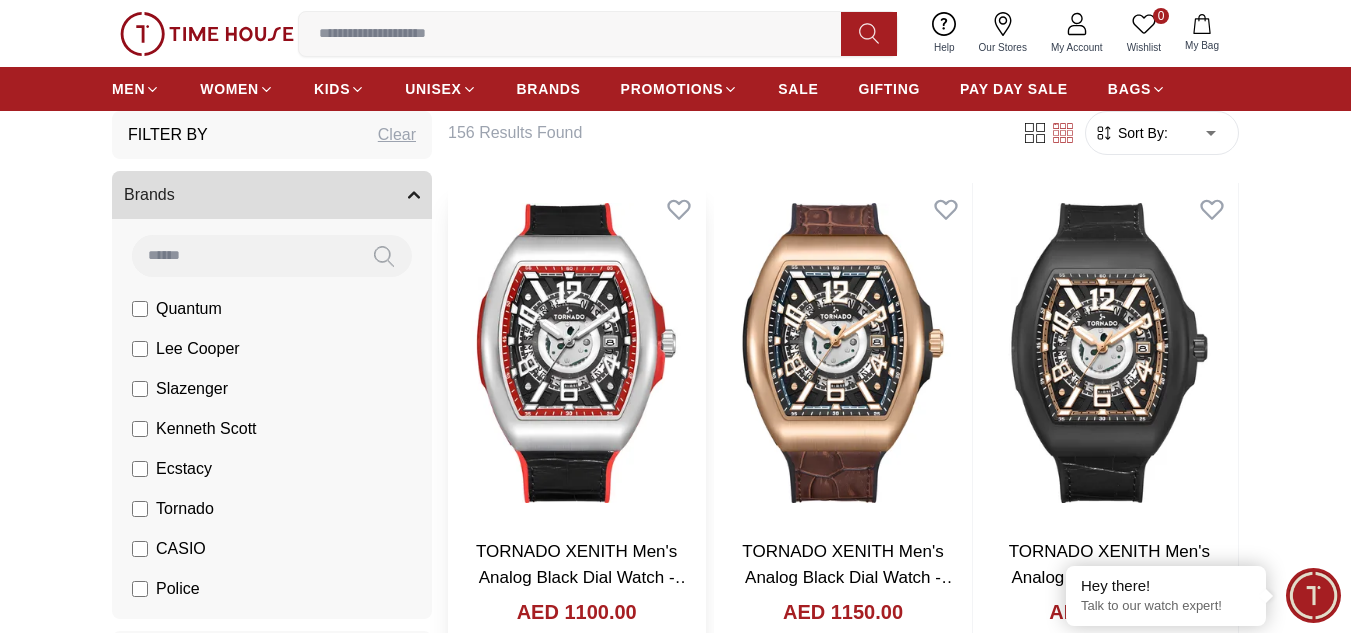 scroll, scrollTop: 0, scrollLeft: 0, axis: both 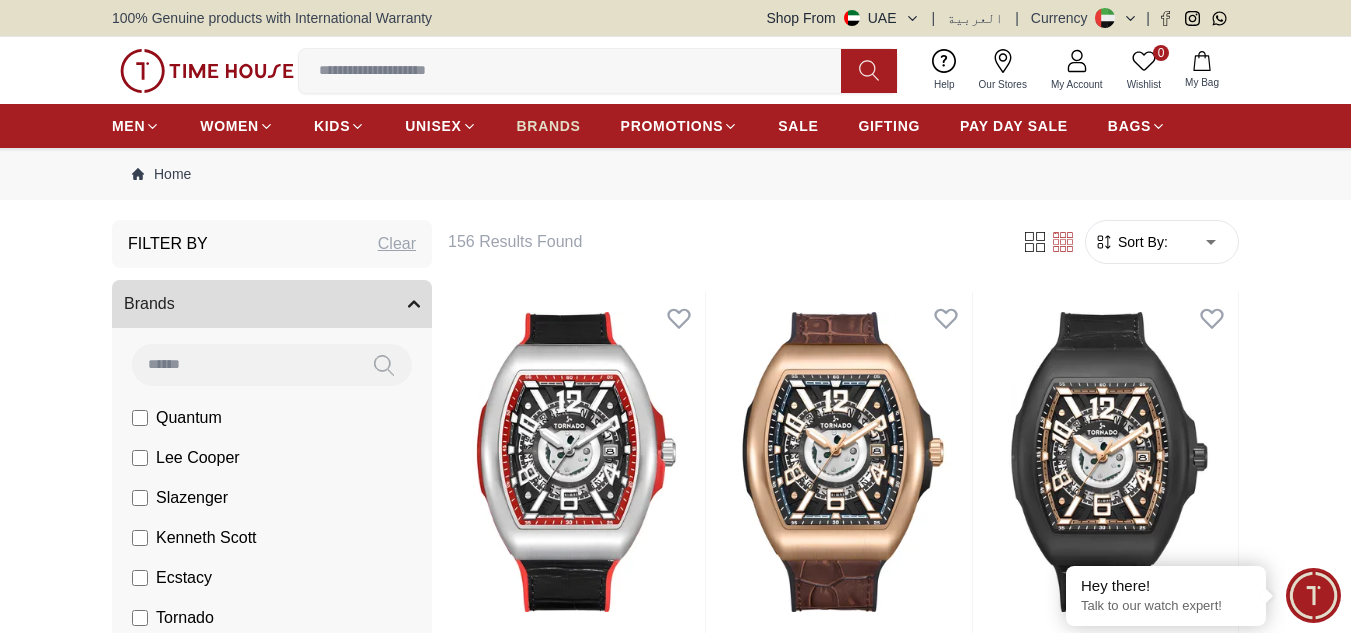 click on "BRANDS" at bounding box center [549, 126] 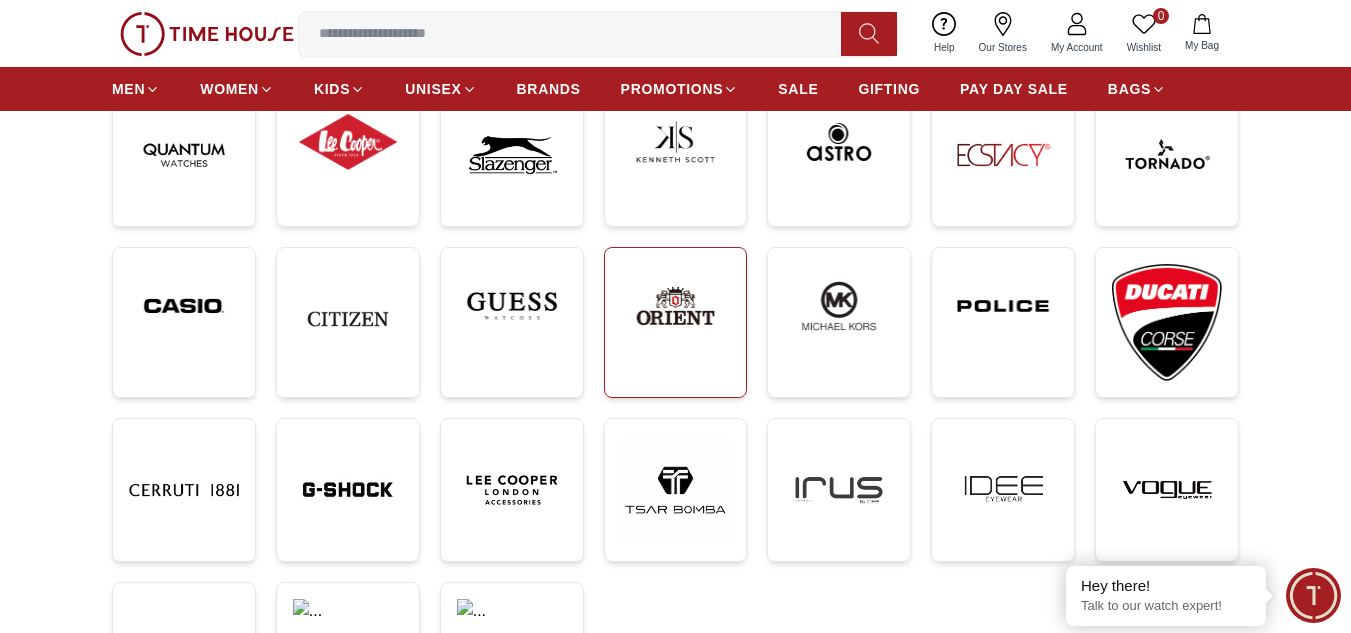 scroll, scrollTop: 300, scrollLeft: 0, axis: vertical 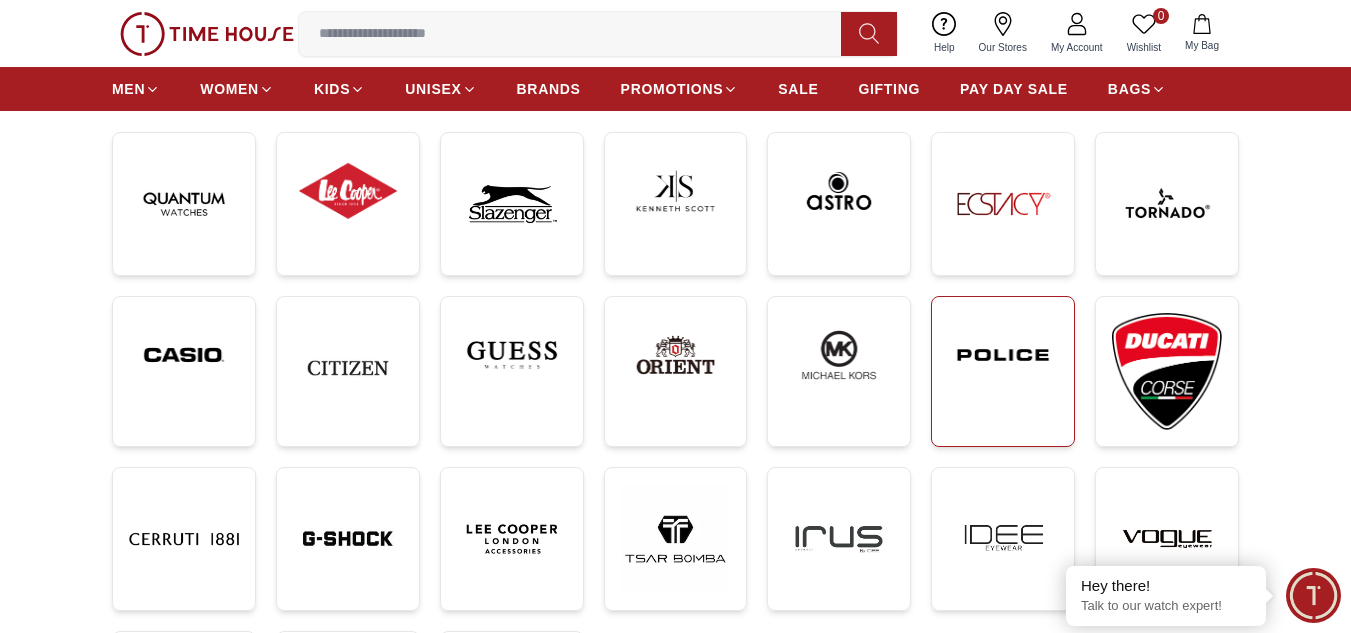click at bounding box center (1003, 355) 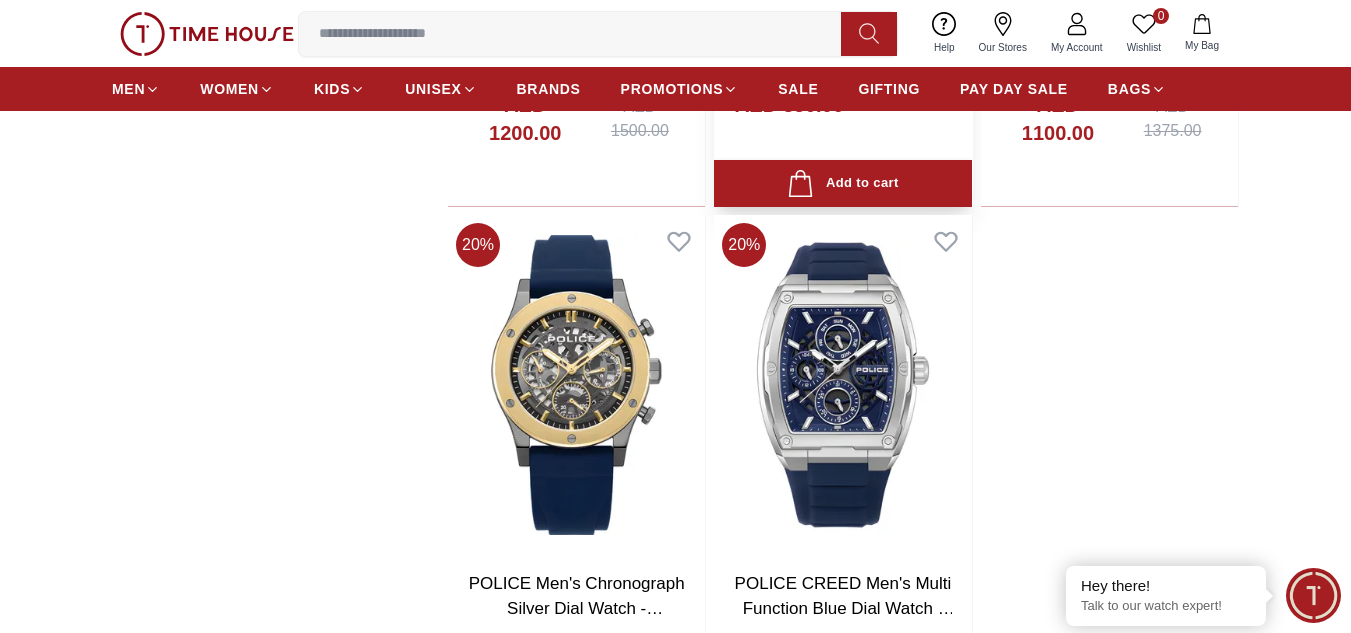 scroll, scrollTop: 4000, scrollLeft: 0, axis: vertical 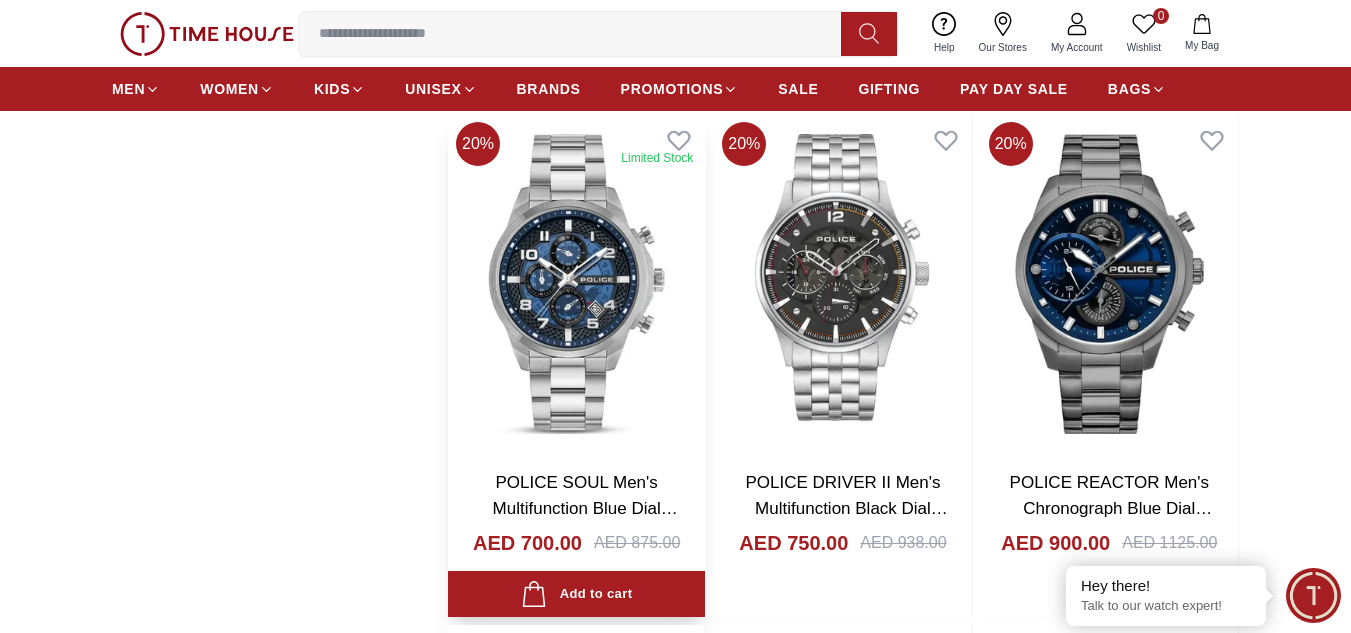 click at bounding box center (576, 284) 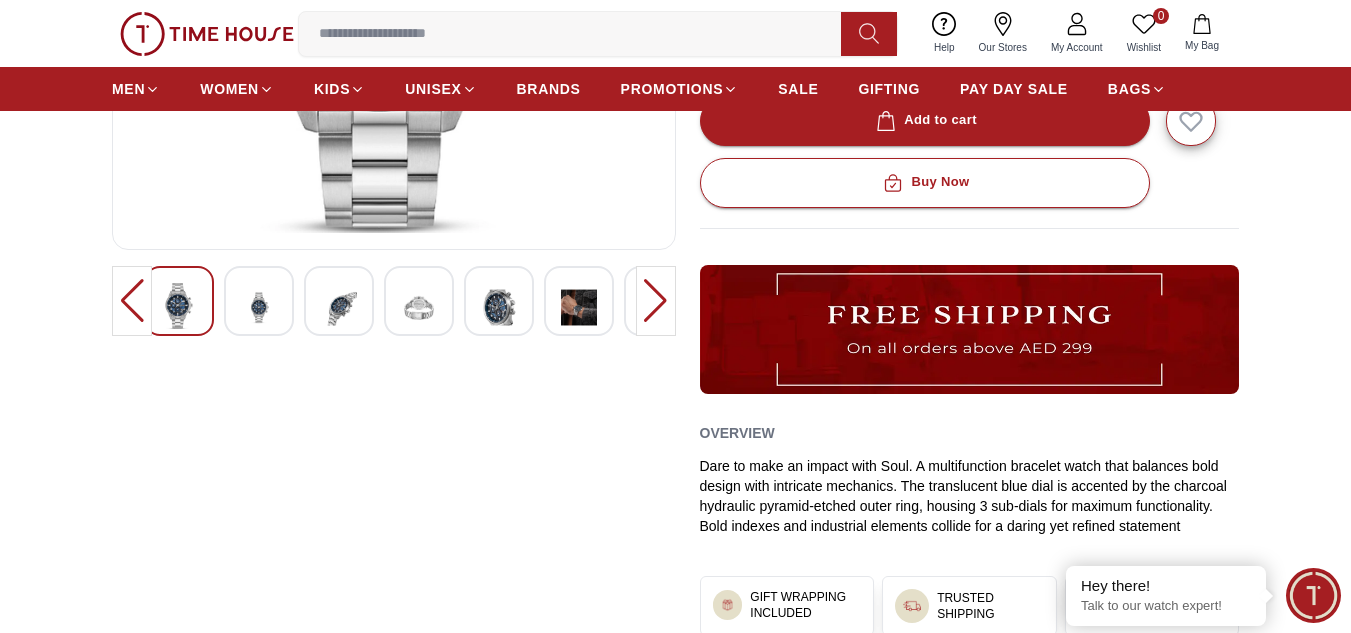 scroll, scrollTop: 500, scrollLeft: 0, axis: vertical 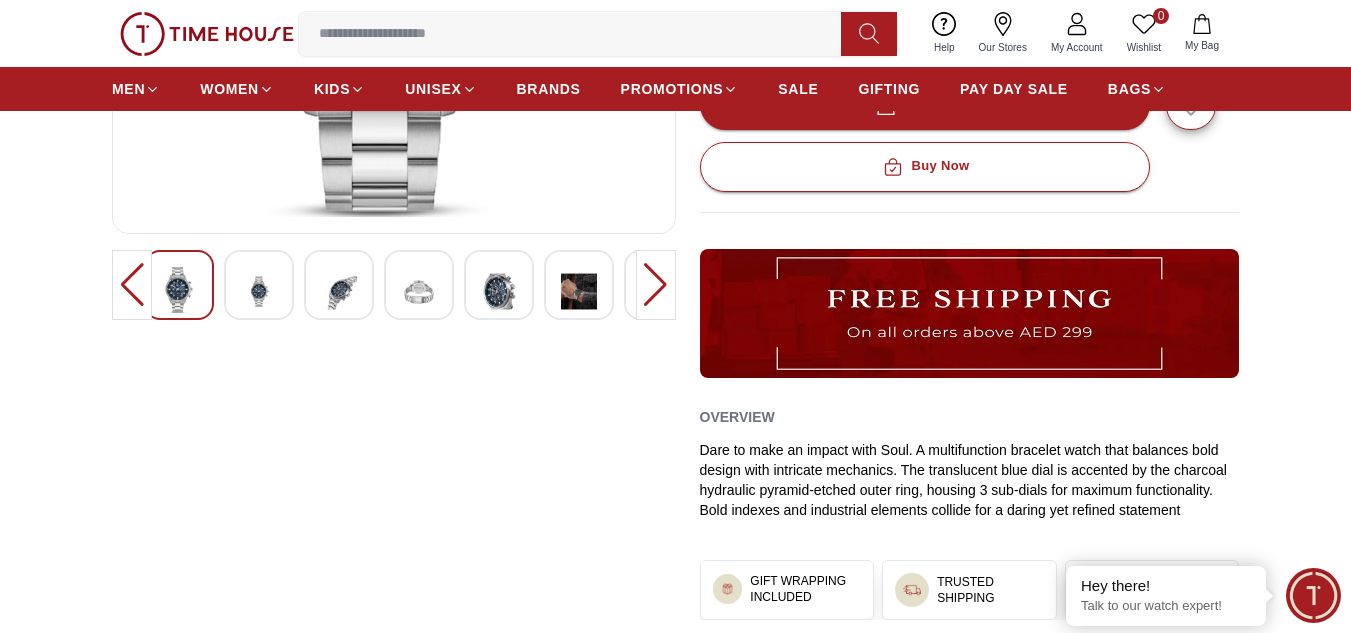 click at bounding box center [259, 291] 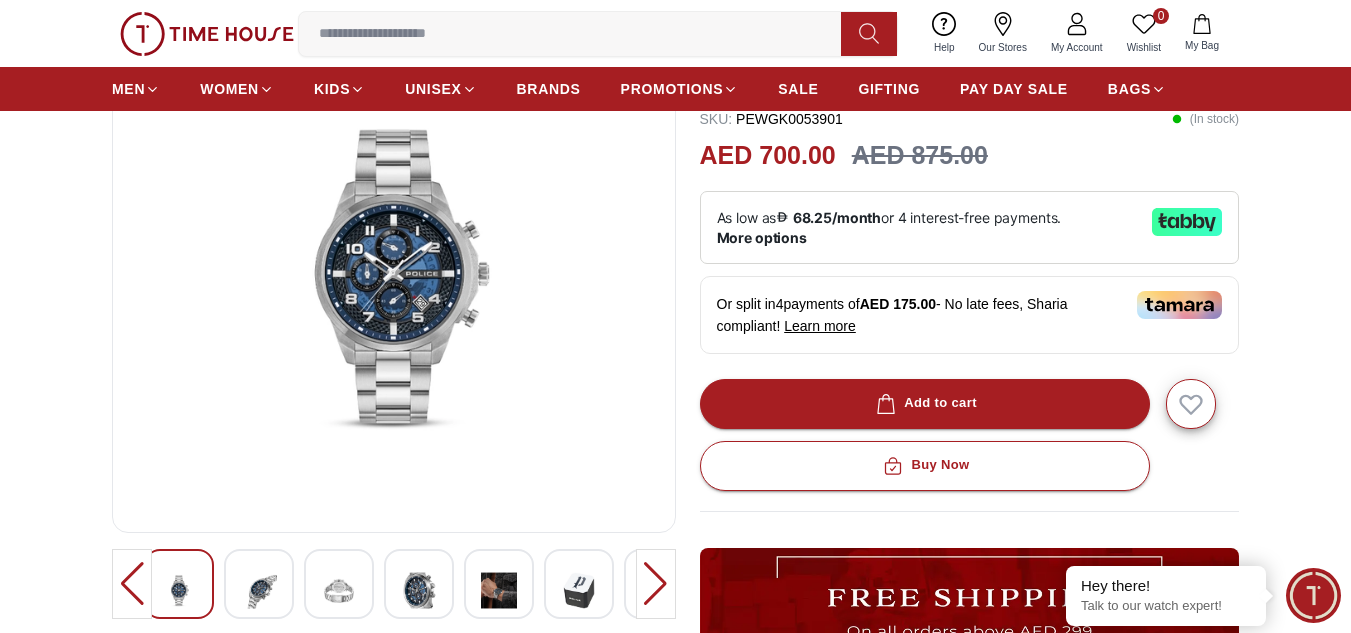 scroll, scrollTop: 400, scrollLeft: 0, axis: vertical 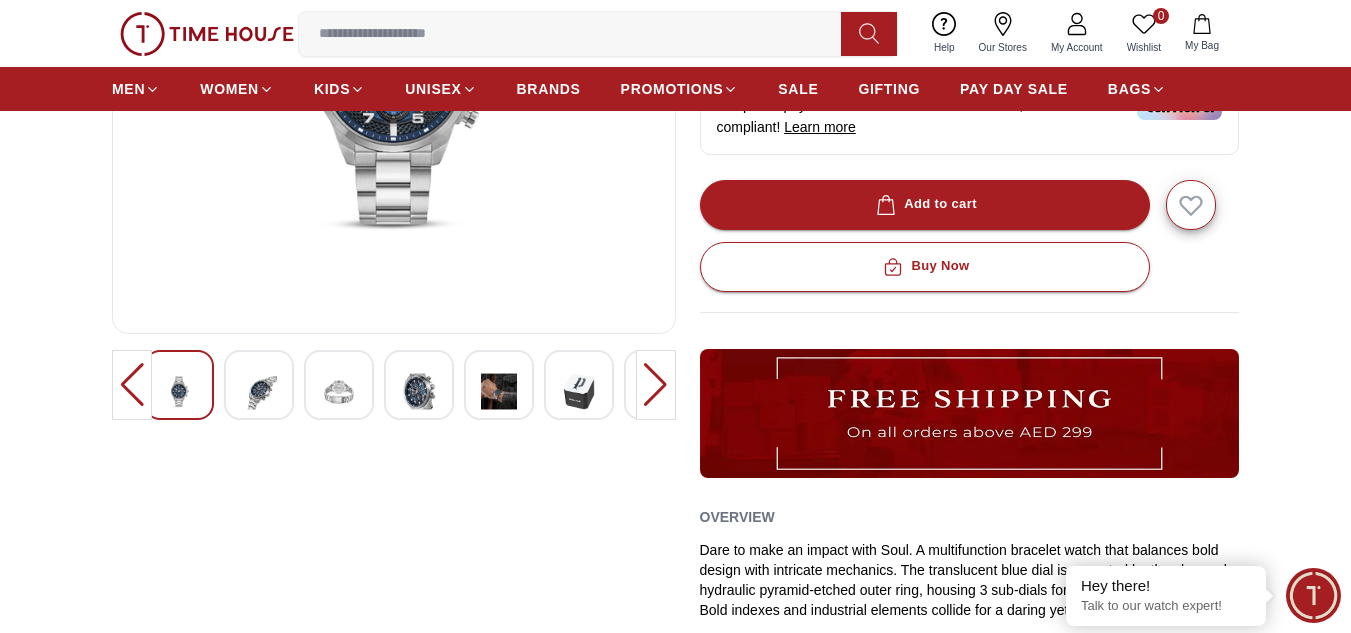 click at bounding box center (339, 391) 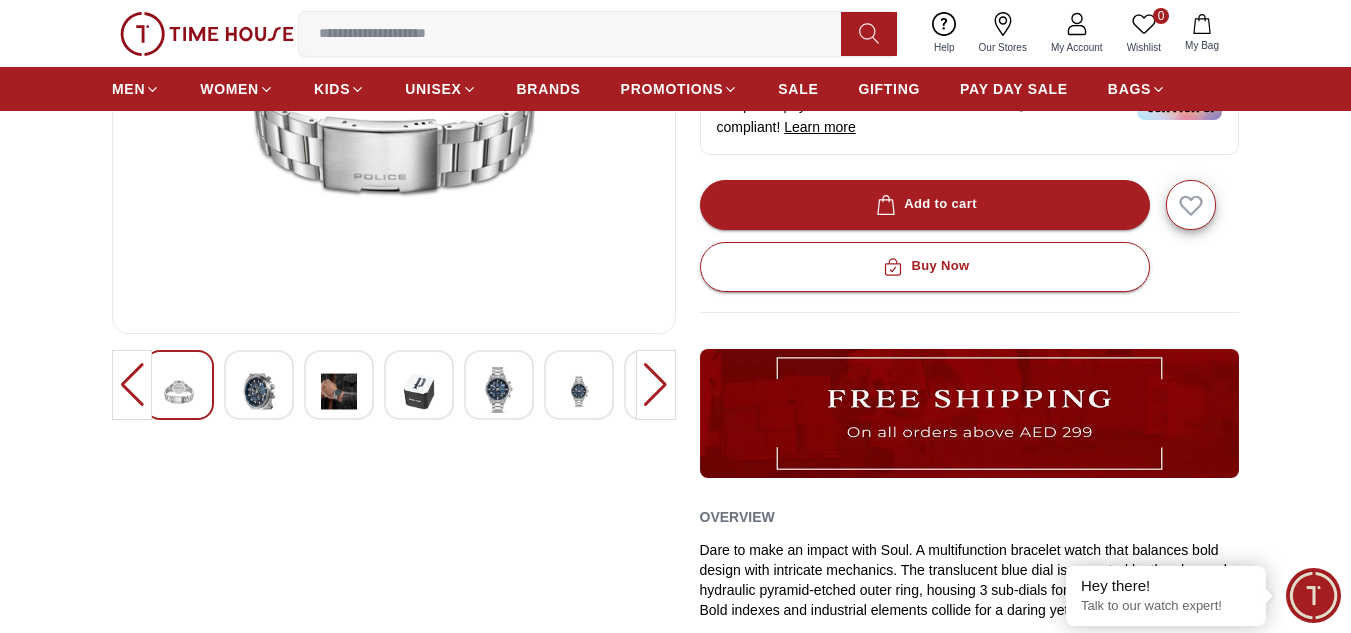click at bounding box center (419, 391) 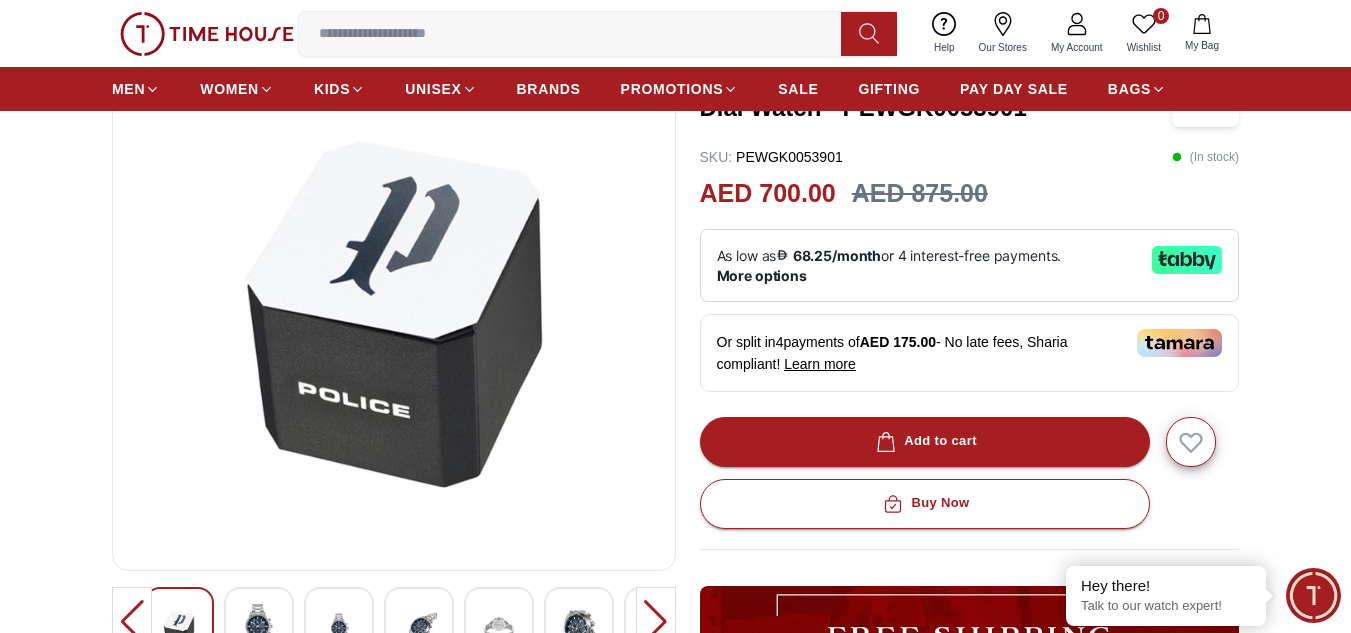 scroll, scrollTop: 300, scrollLeft: 0, axis: vertical 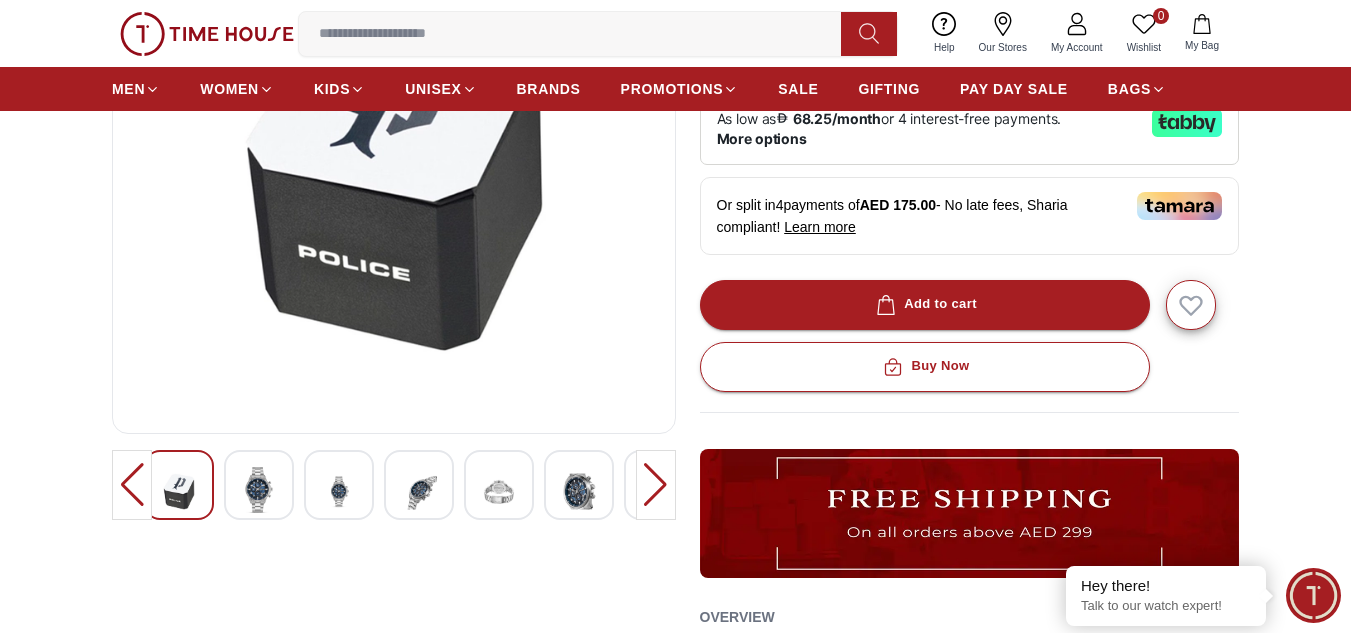 click at bounding box center (579, 491) 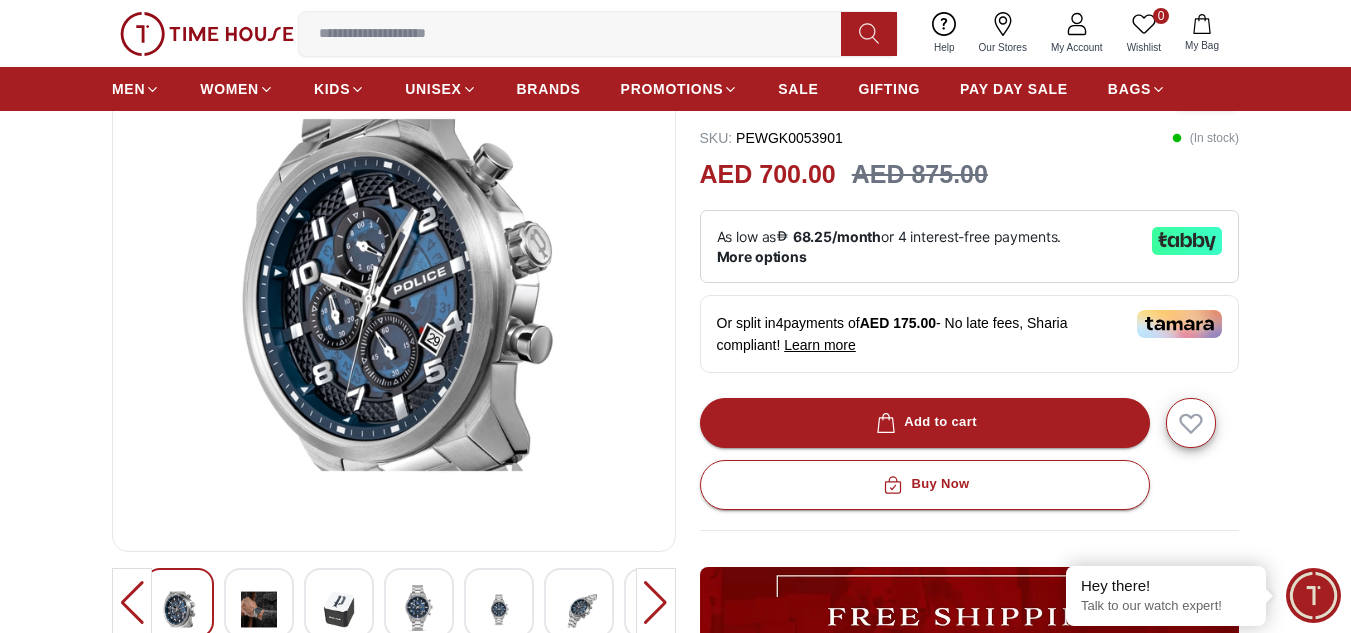 scroll, scrollTop: 300, scrollLeft: 0, axis: vertical 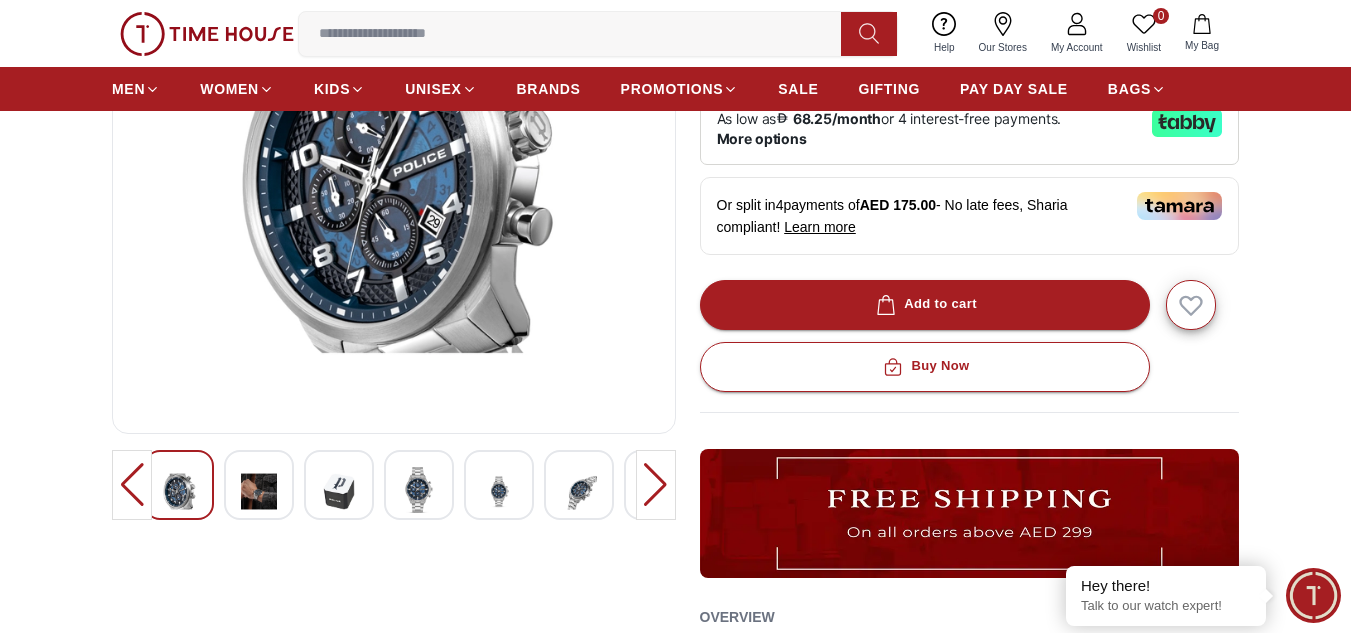 click at bounding box center [656, 485] 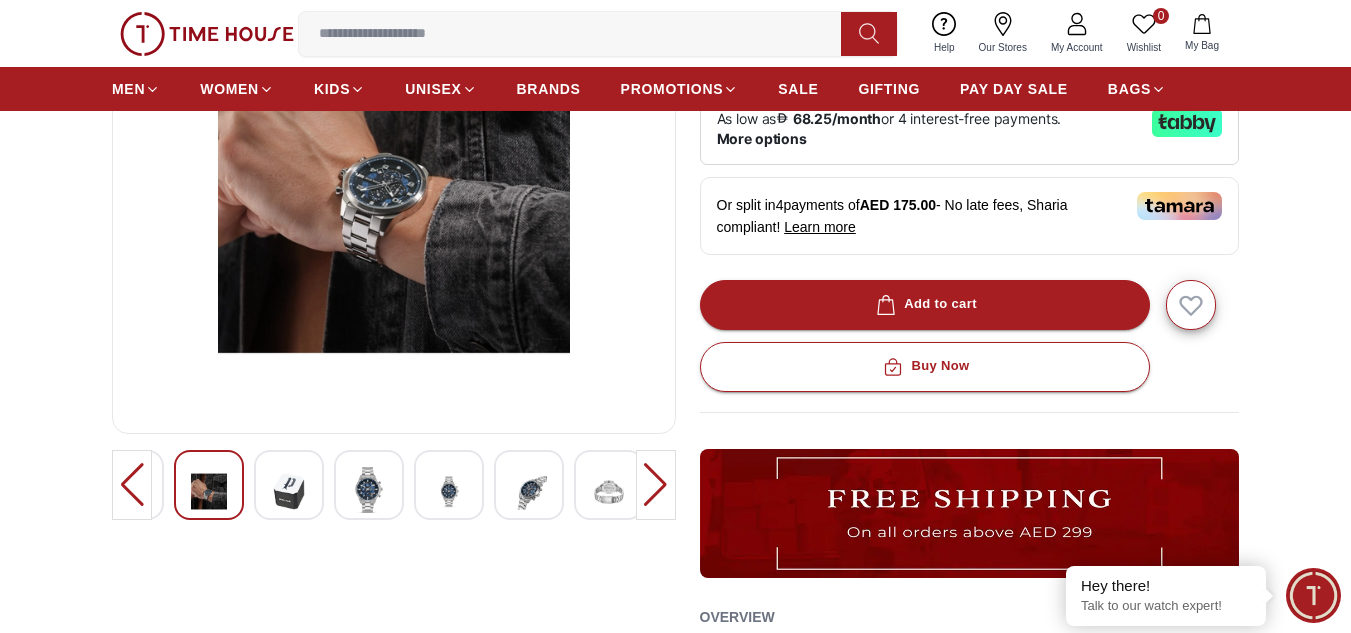 click at bounding box center [656, 485] 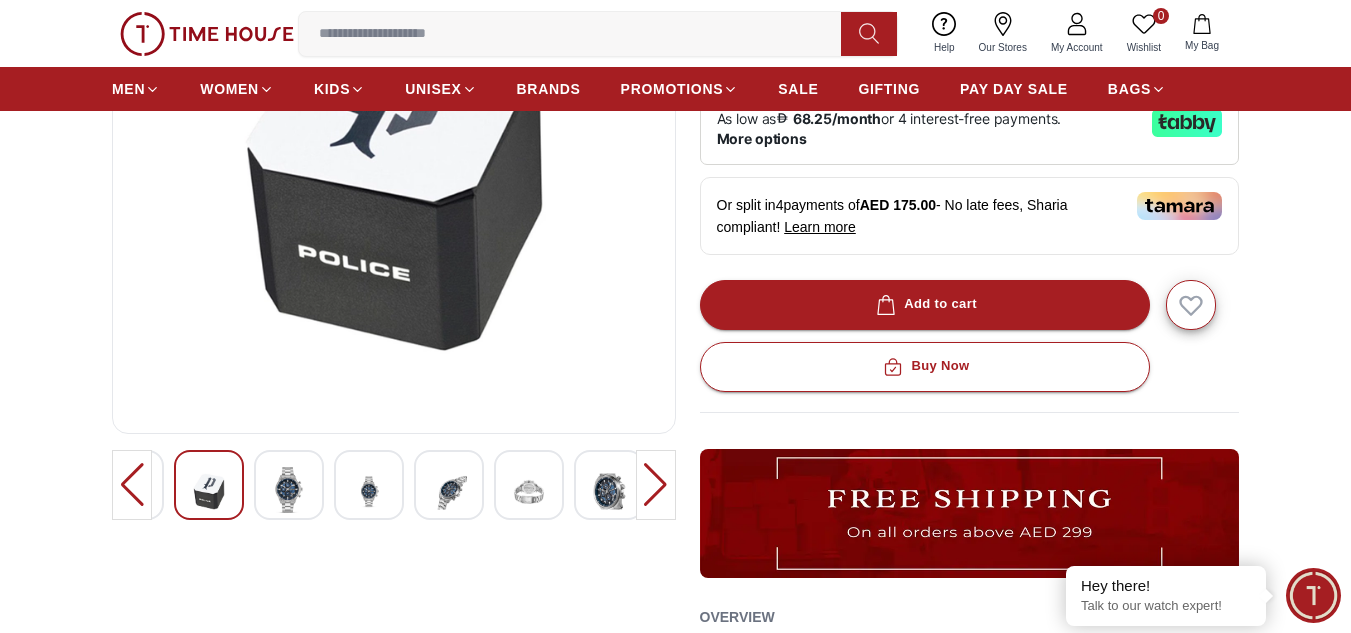 click at bounding box center (656, 485) 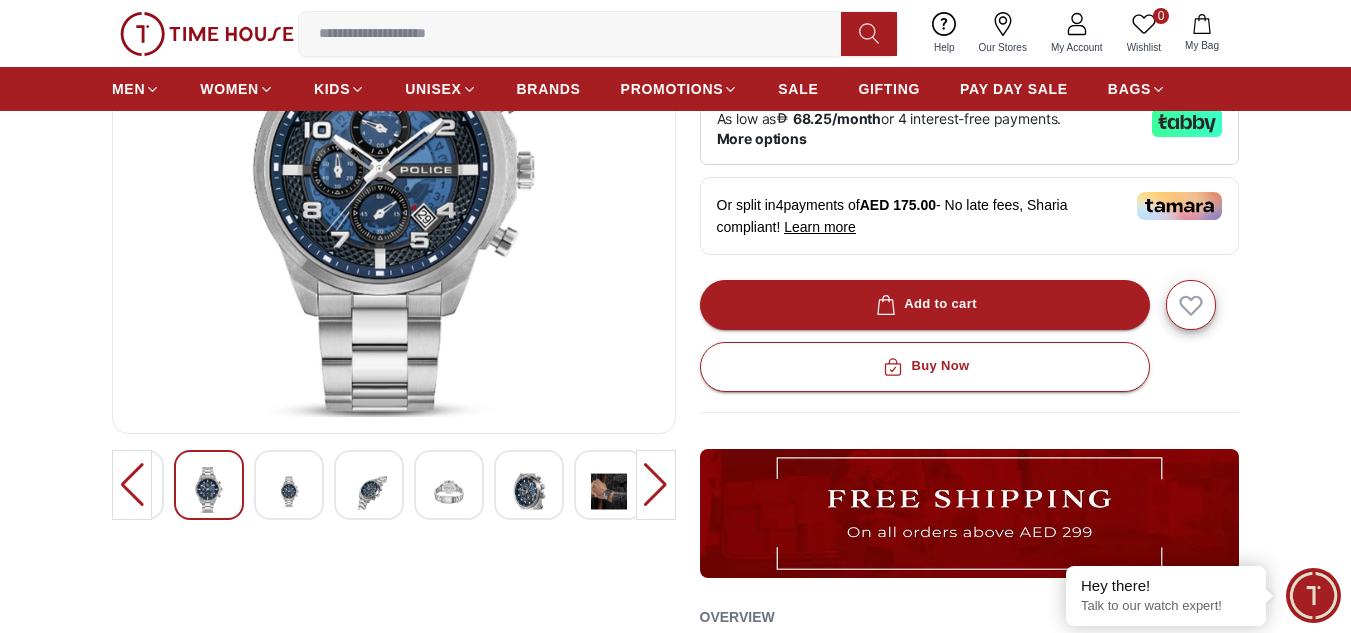 click at bounding box center (656, 485) 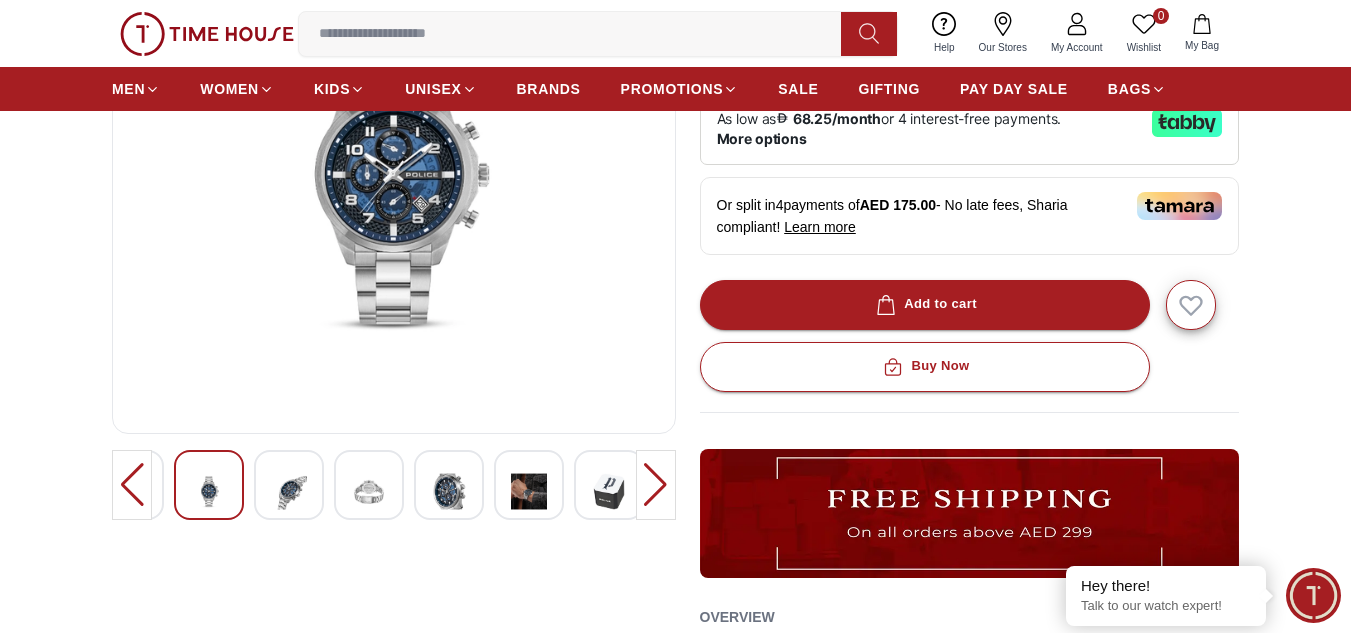 click at bounding box center [656, 485] 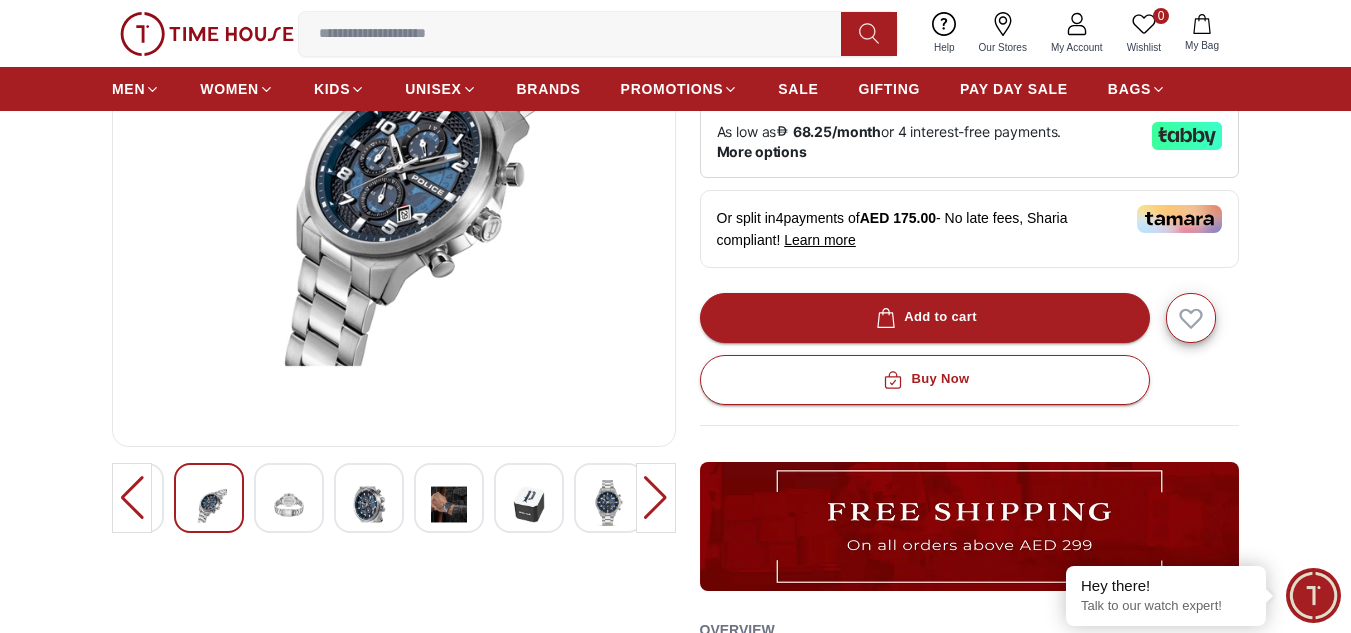 scroll, scrollTop: 0, scrollLeft: 0, axis: both 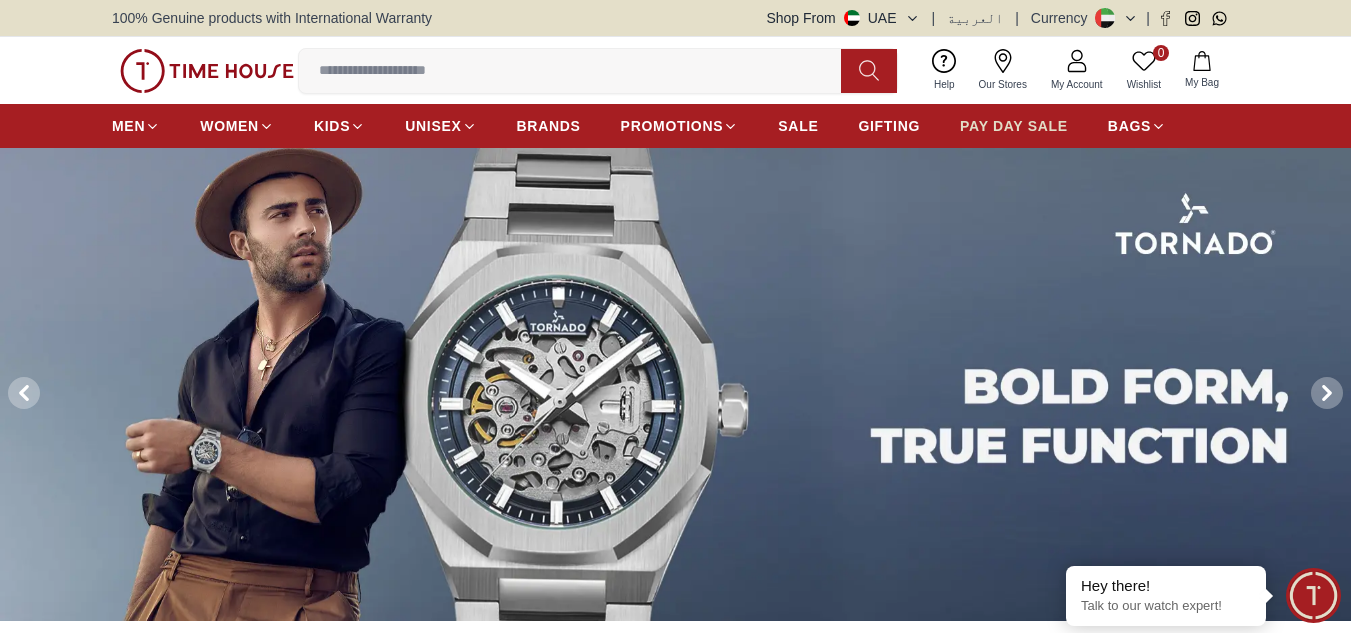 click on "PAY DAY SALE" at bounding box center [1014, 126] 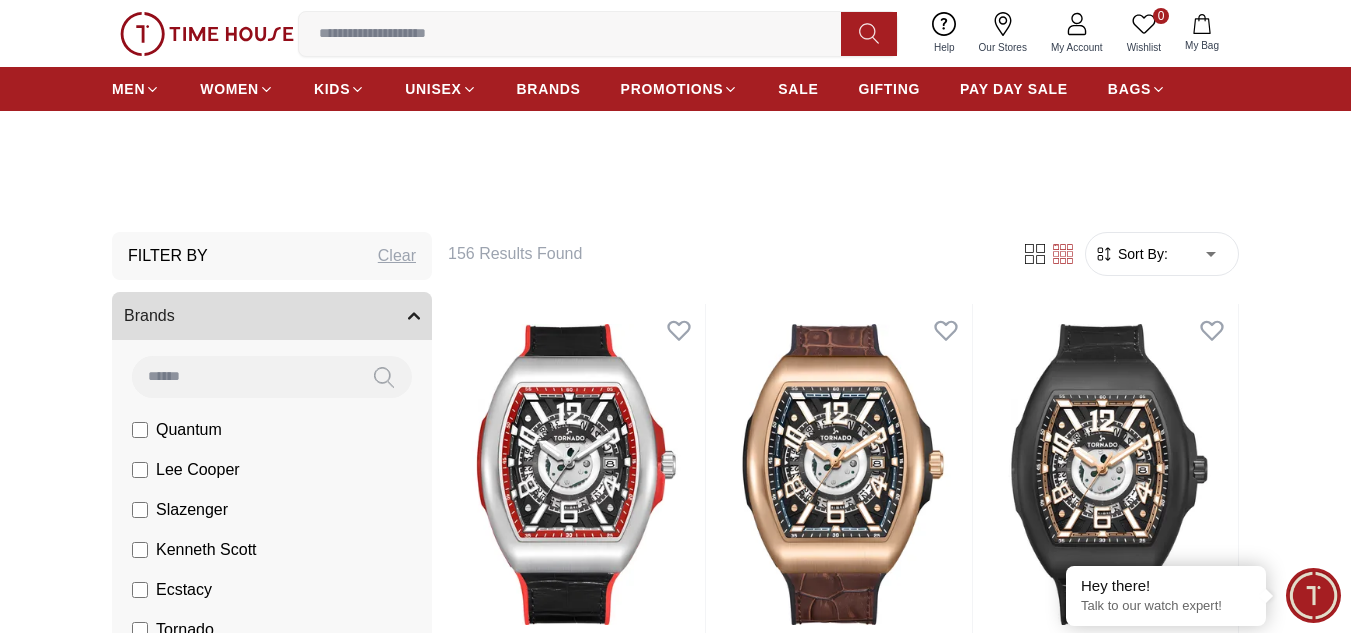 scroll, scrollTop: 300, scrollLeft: 0, axis: vertical 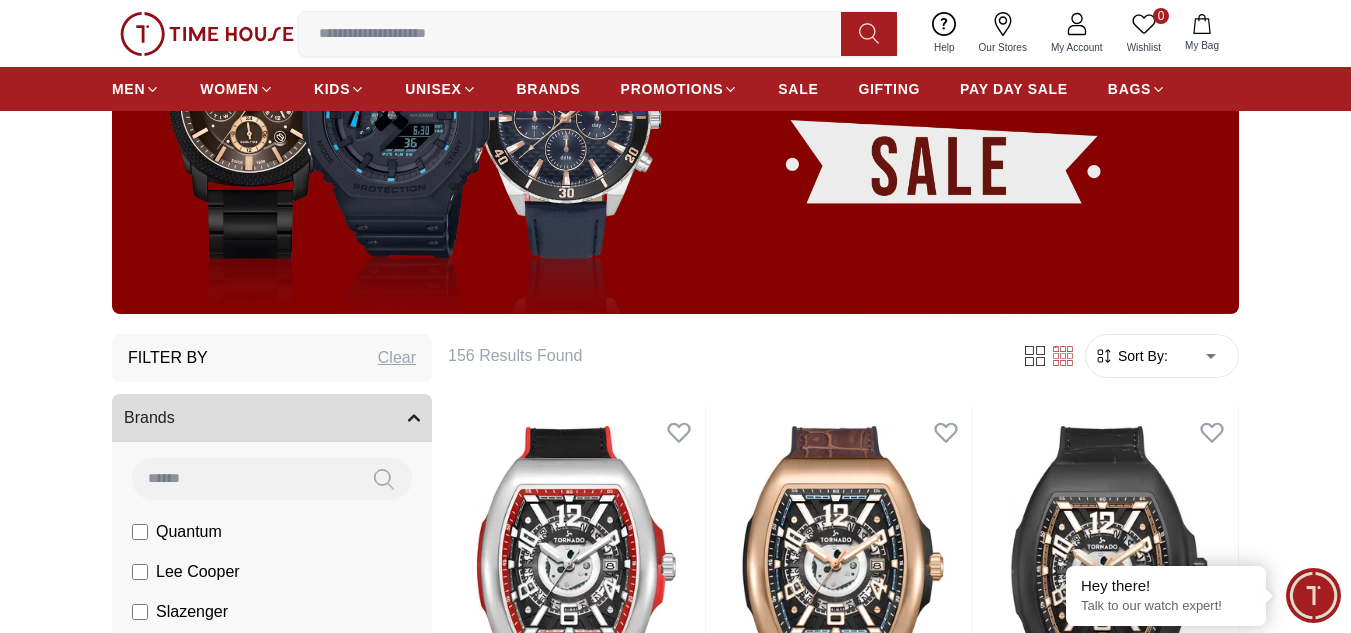 click at bounding box center (675, 117) 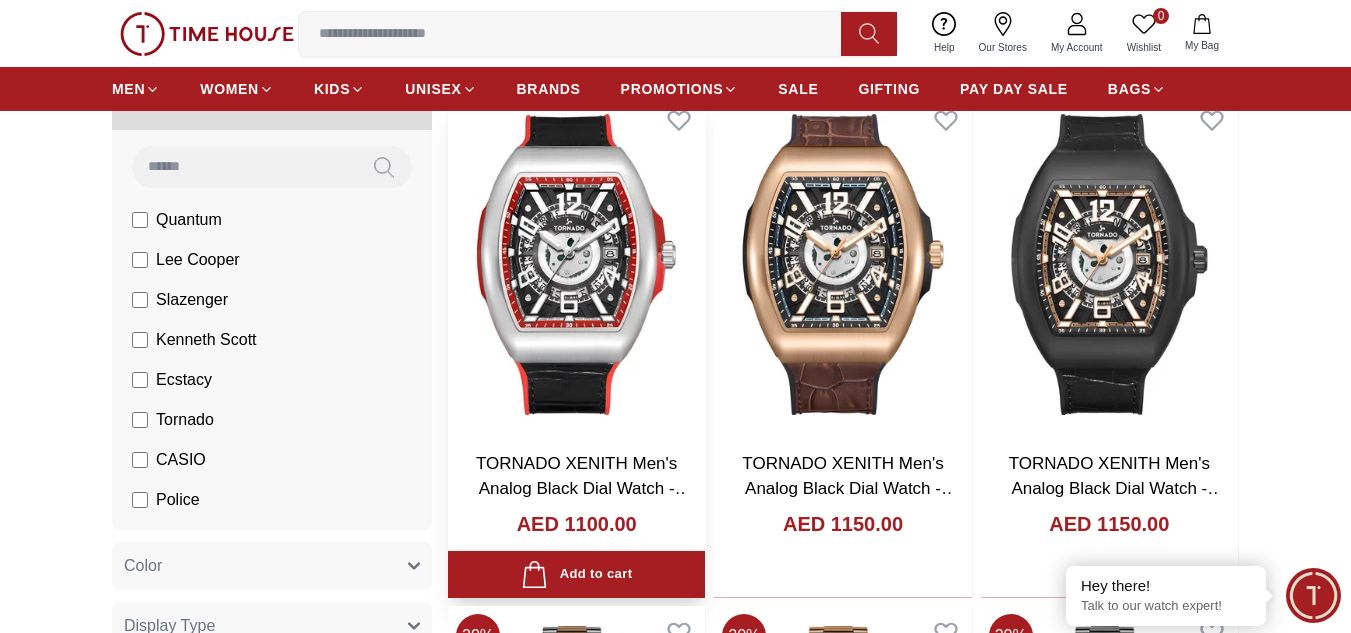 scroll, scrollTop: 700, scrollLeft: 0, axis: vertical 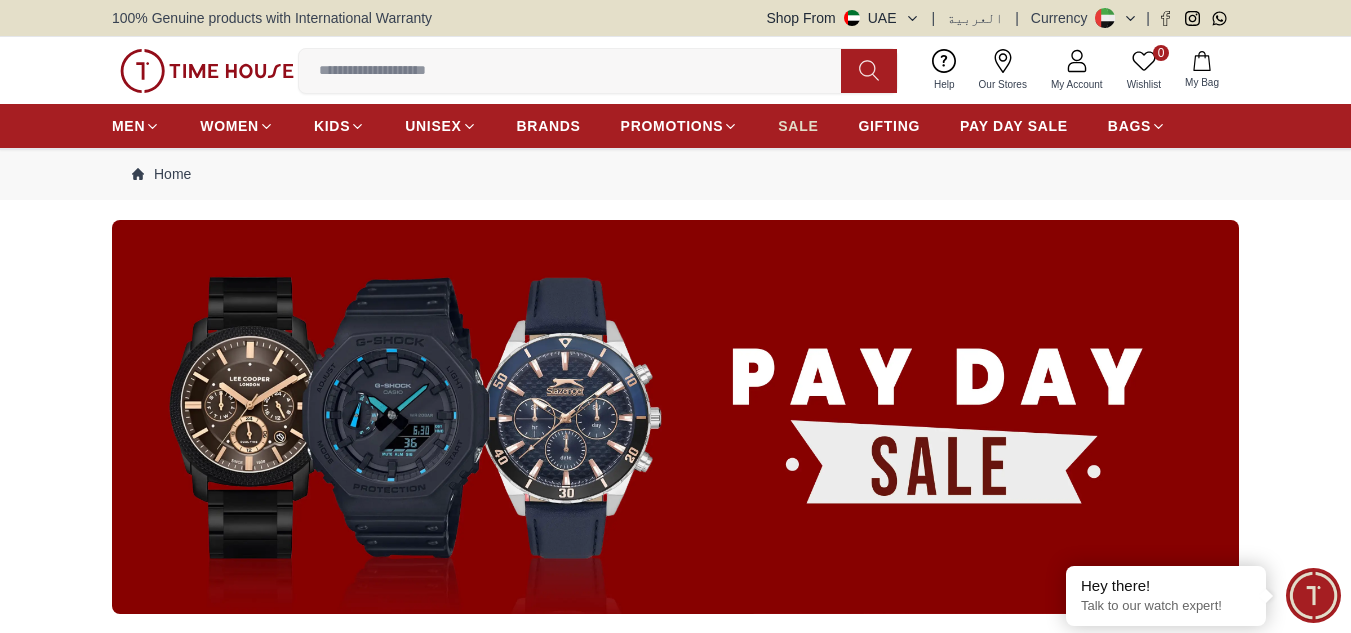 click on "SALE" at bounding box center [798, 126] 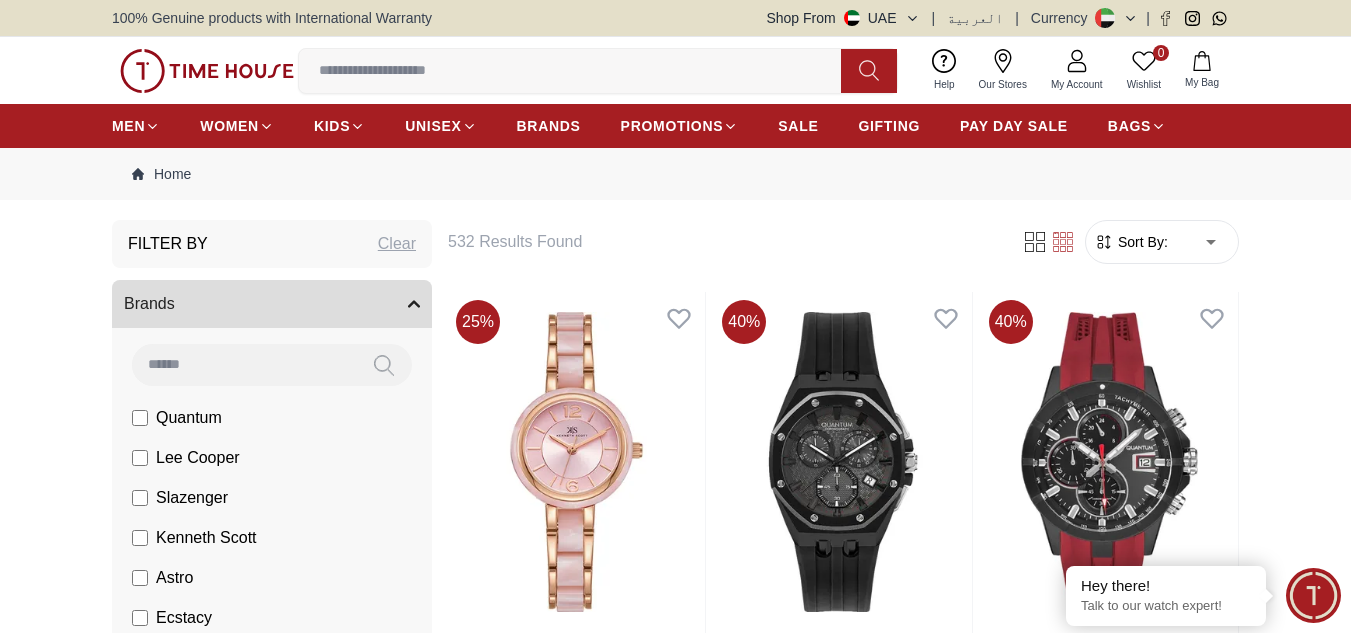 scroll, scrollTop: 0, scrollLeft: 0, axis: both 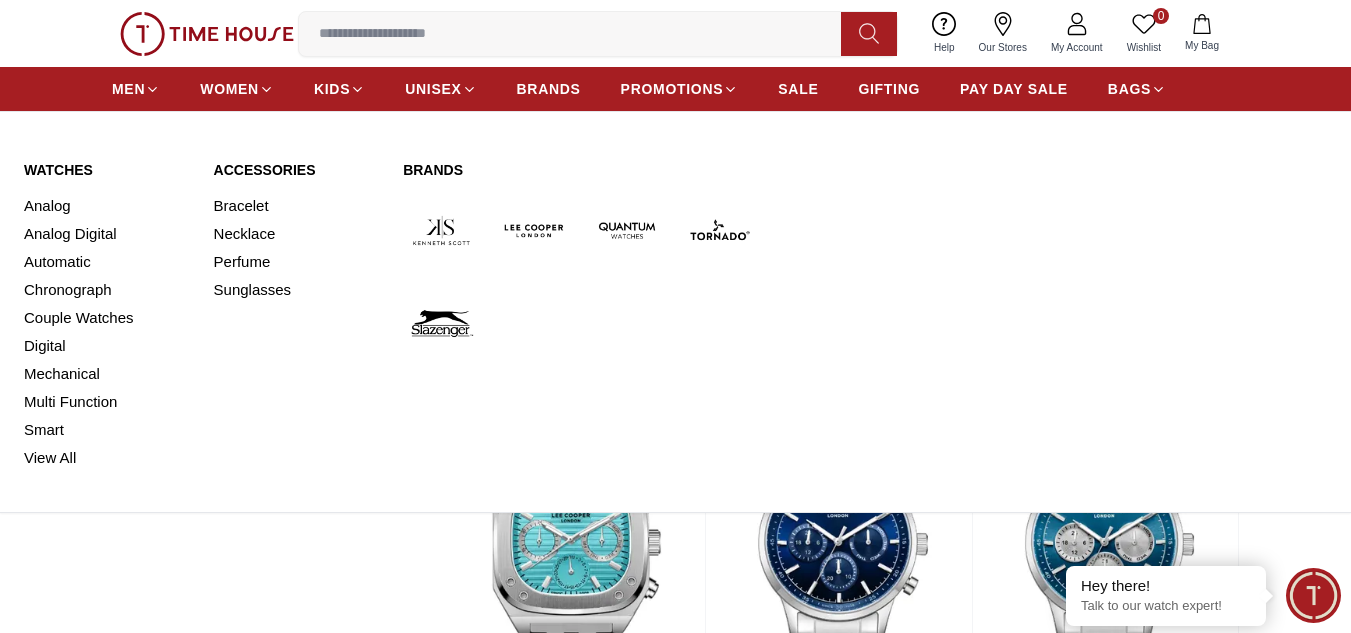 click on "Sunglasses" at bounding box center (297, 290) 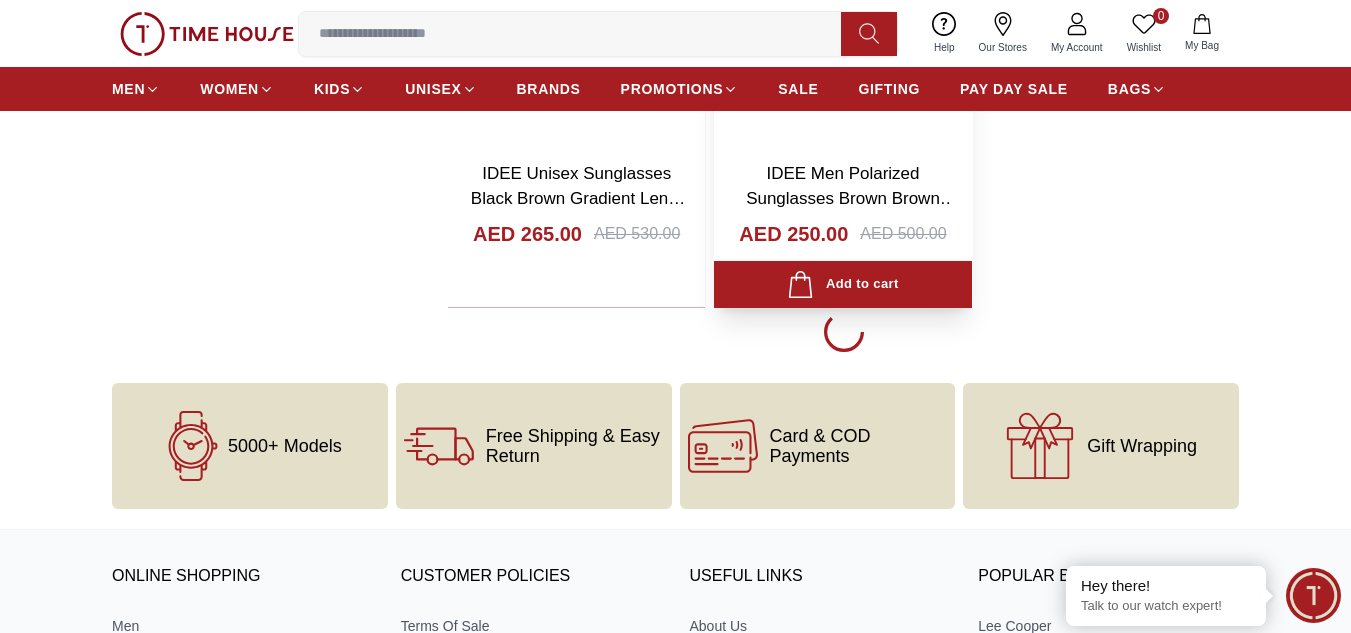 scroll, scrollTop: 3600, scrollLeft: 0, axis: vertical 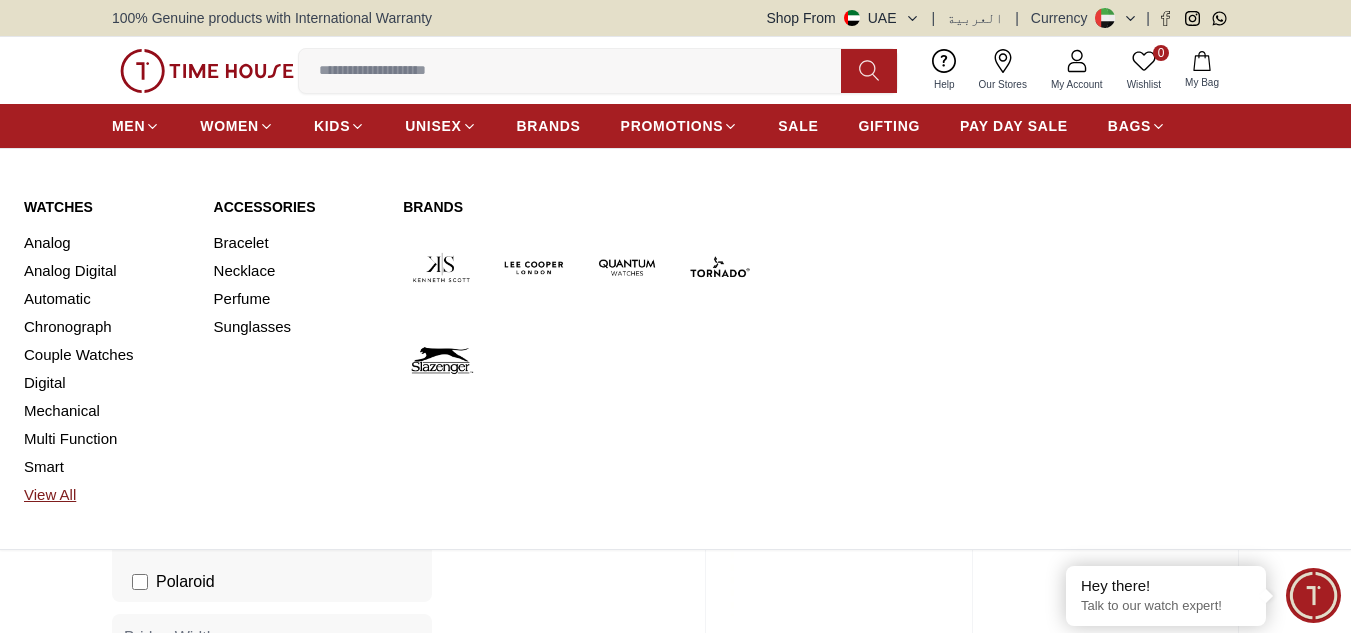 click on "View All" at bounding box center [107, 495] 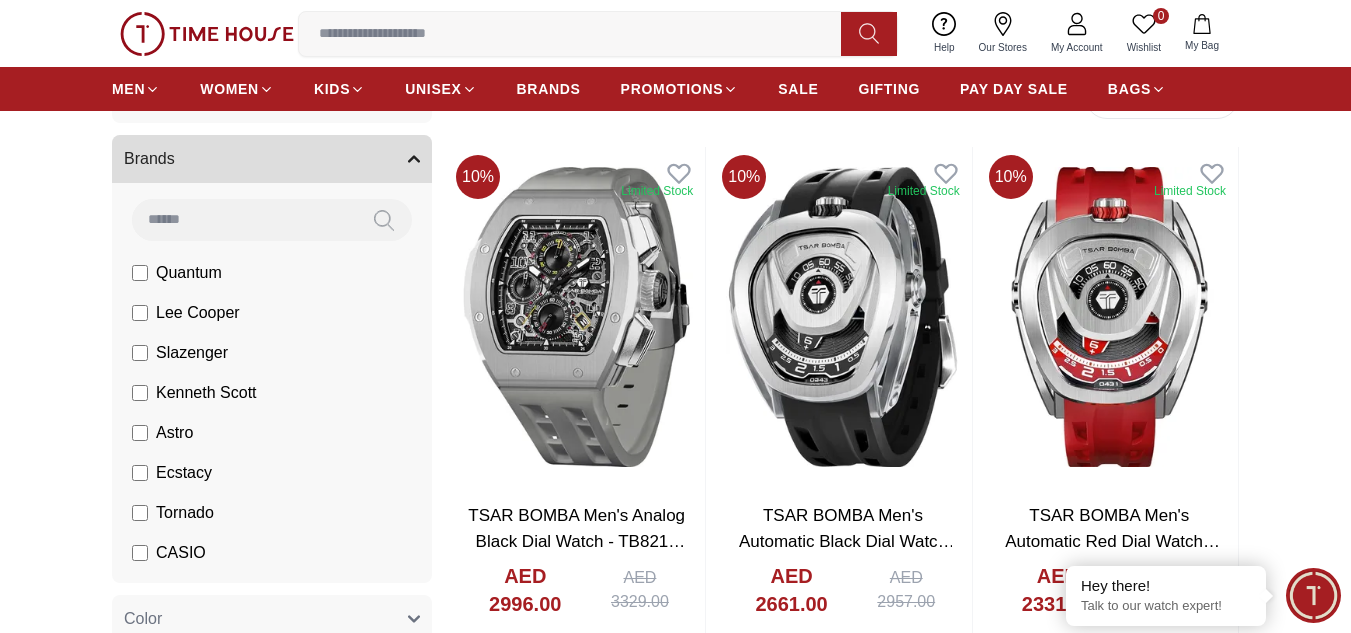 scroll, scrollTop: 200, scrollLeft: 0, axis: vertical 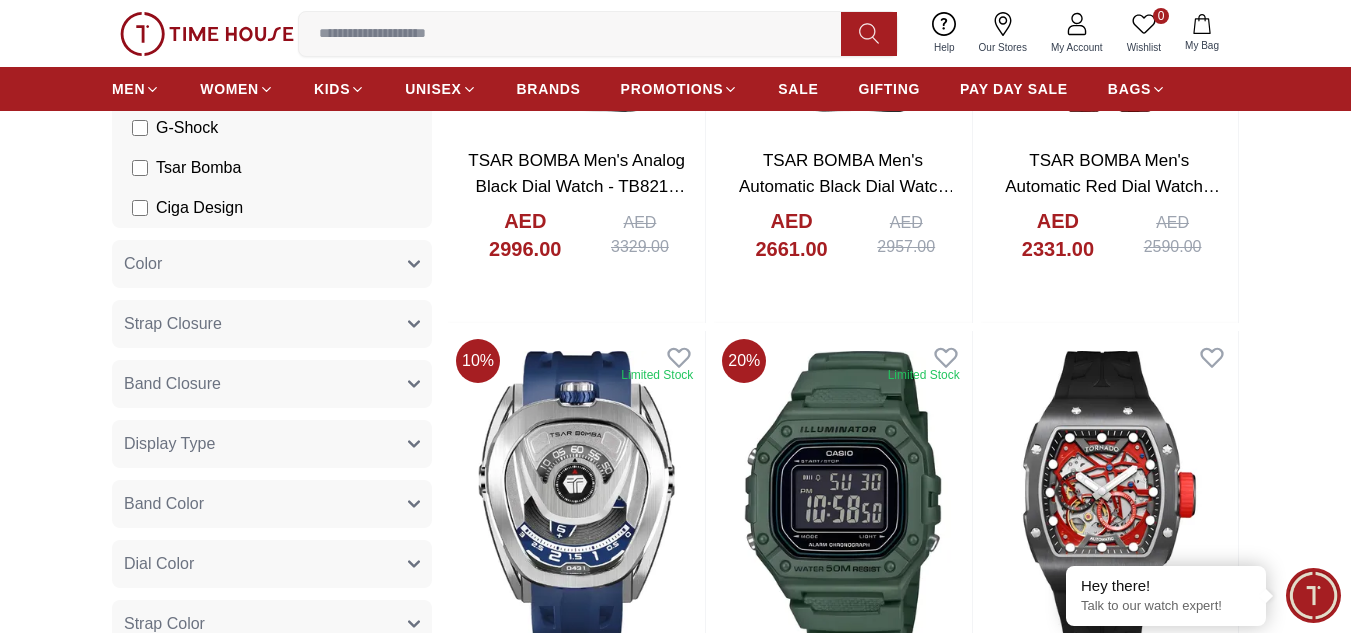 click on "Strap Closure" at bounding box center [173, 324] 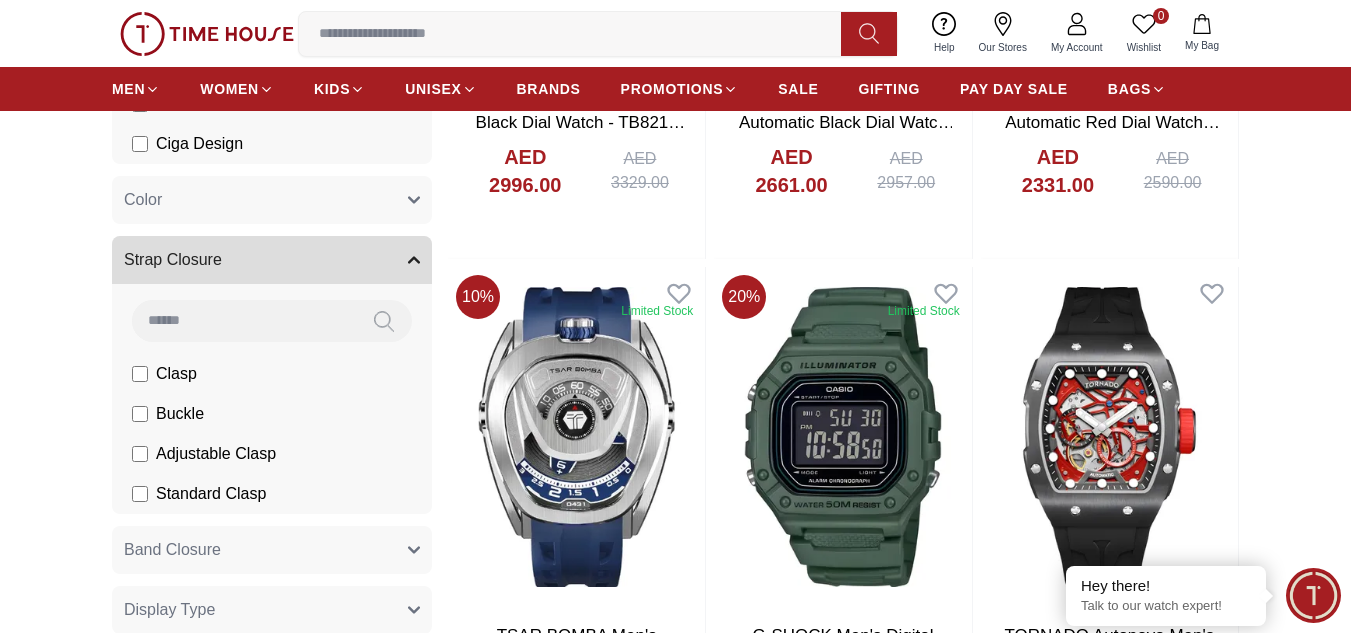 scroll, scrollTop: 600, scrollLeft: 0, axis: vertical 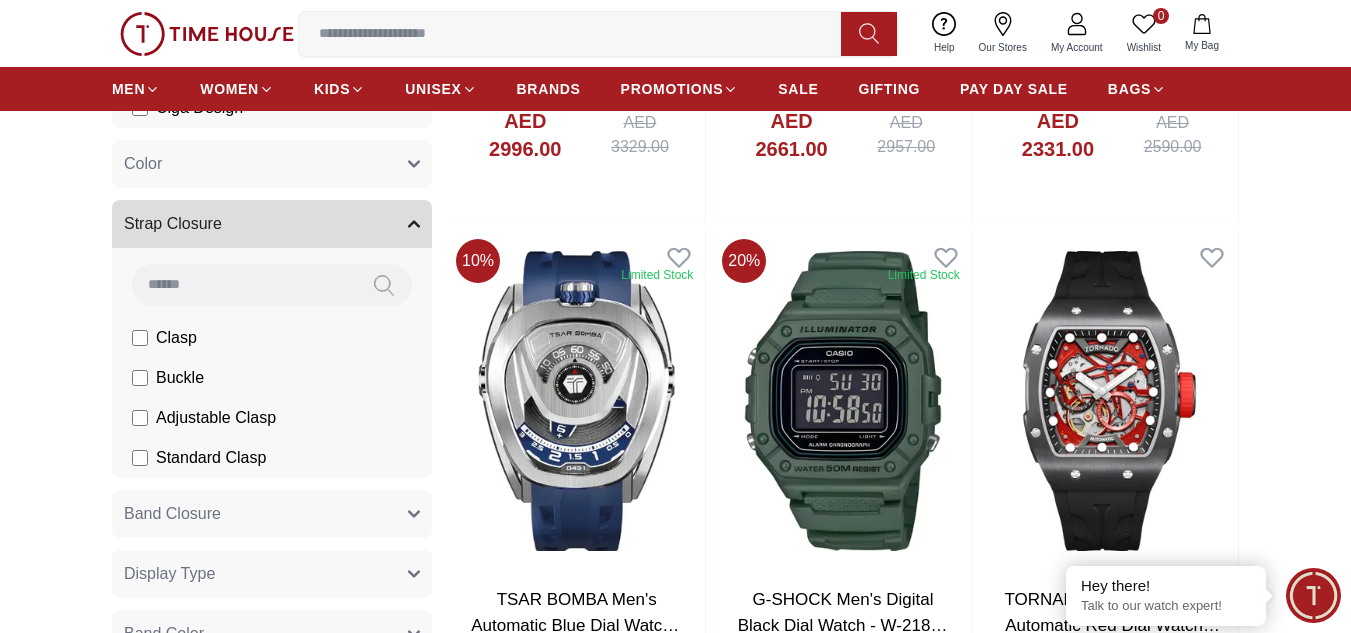 click on "Filter By Clear Brands Quantum Lee Cooper Slazenger Kenneth Scott Astro Ecstacy Tornado CASIO CITIZEN GUESS ORIENT Police Ducati CERRUTI 1881 G-Shock Tsar Bomba Ciga Design Color Black Green Blue Red Dark Blue Silver Silver / Black Orange Rose Gold Grey White White / Rose Gold Silver / Silver Dark Blue / Silver Silver / Gold Silver / Rose Gold Black / Black Black / Silver Black / Rose Gold Gold Yellow Brown White / Silver Light Blue Black /Rose Gold Black /Grey Black /Red Black /Black Black / Rose Gold / Black Rose Gold / Black Rose Gold / Black / Black Pink Green /Silver Purple Silver Silver Silver / Blue Green / Green Blue / Black Blue / Blue Titanum Navy Blue Military Green Blue / Silver Champagne White / Gold White / Gold  Black  Ivory Green / Silver Blue  Army Green Camouflage Silver / White / Rose Gold Black / Blue MOP White Black/Silver Blue/Silver Navy blue Cadet Blue Gold / Green Blue / Gold Silver  /  Silver Deep Blue Green / Gold  Black / Gun Metal Gun Metal / Green Gun Metal / Red Olive Green 1" at bounding box center [675, 1509] 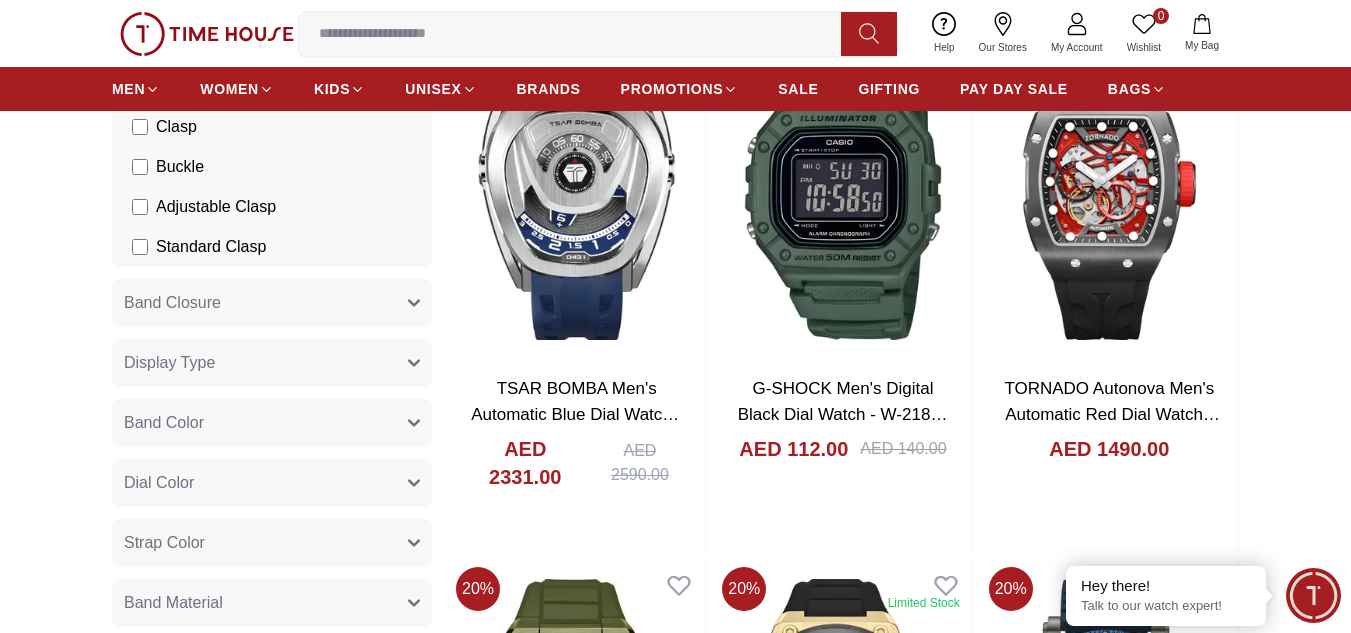 scroll, scrollTop: 1000, scrollLeft: 0, axis: vertical 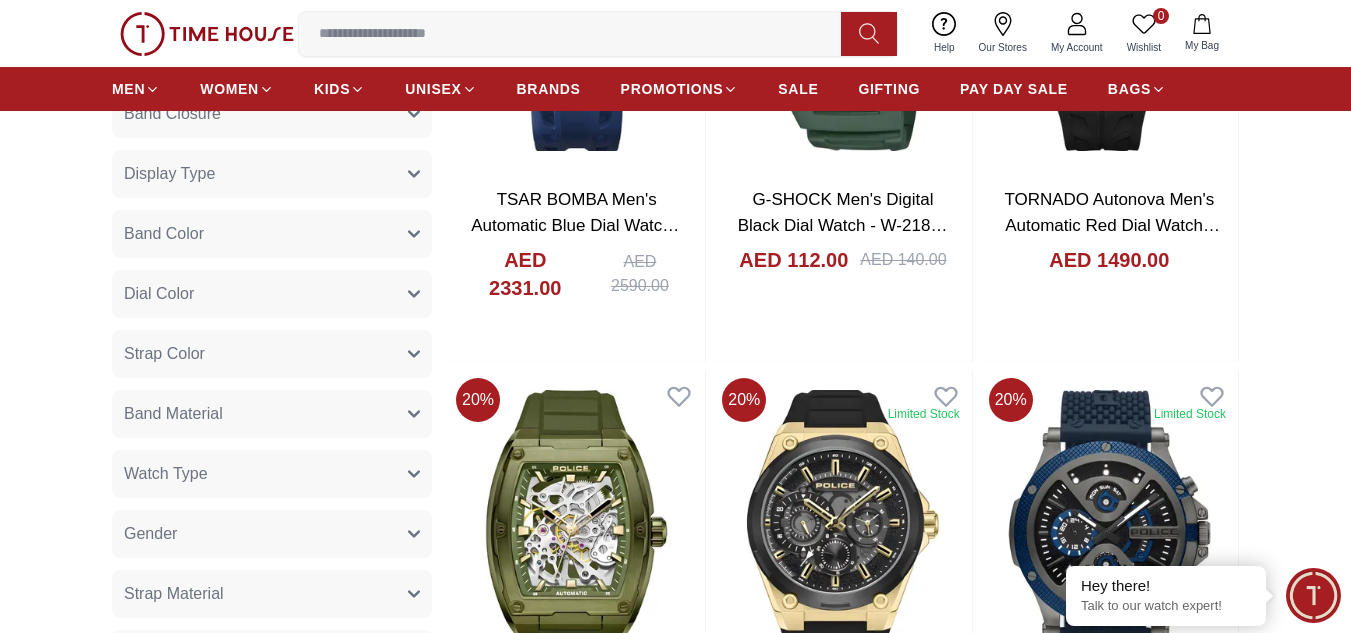click on "Band Material" at bounding box center (272, 414) 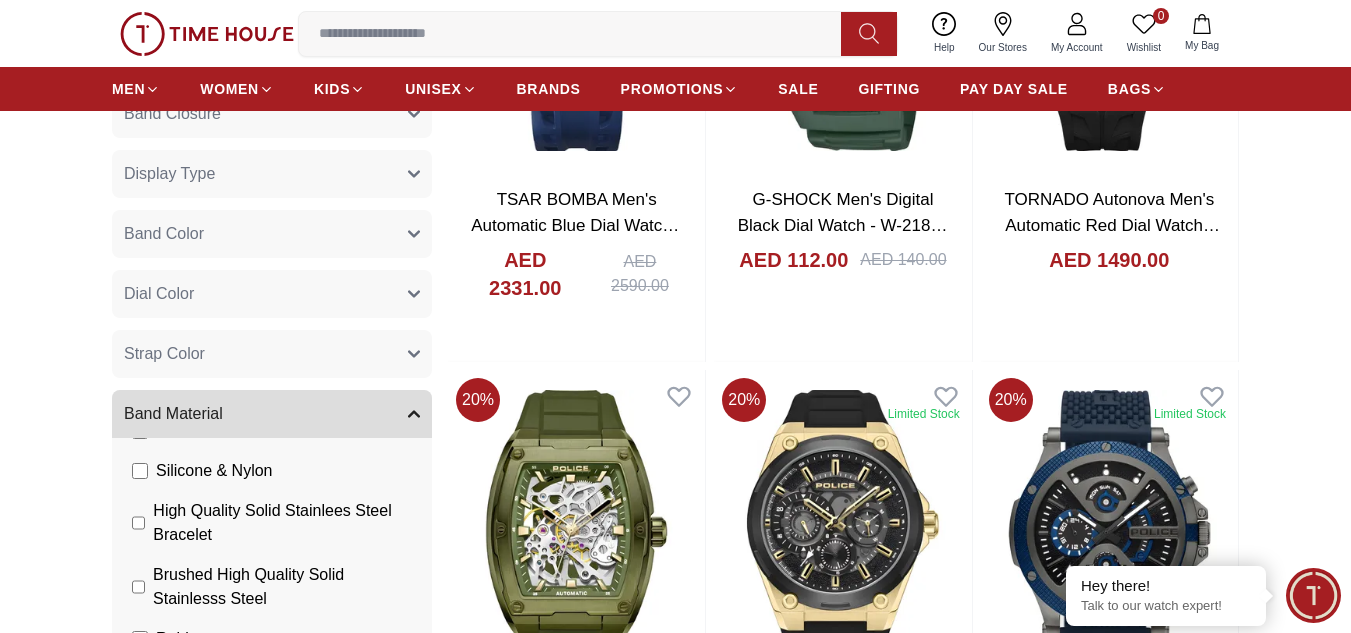 scroll, scrollTop: 726, scrollLeft: 0, axis: vertical 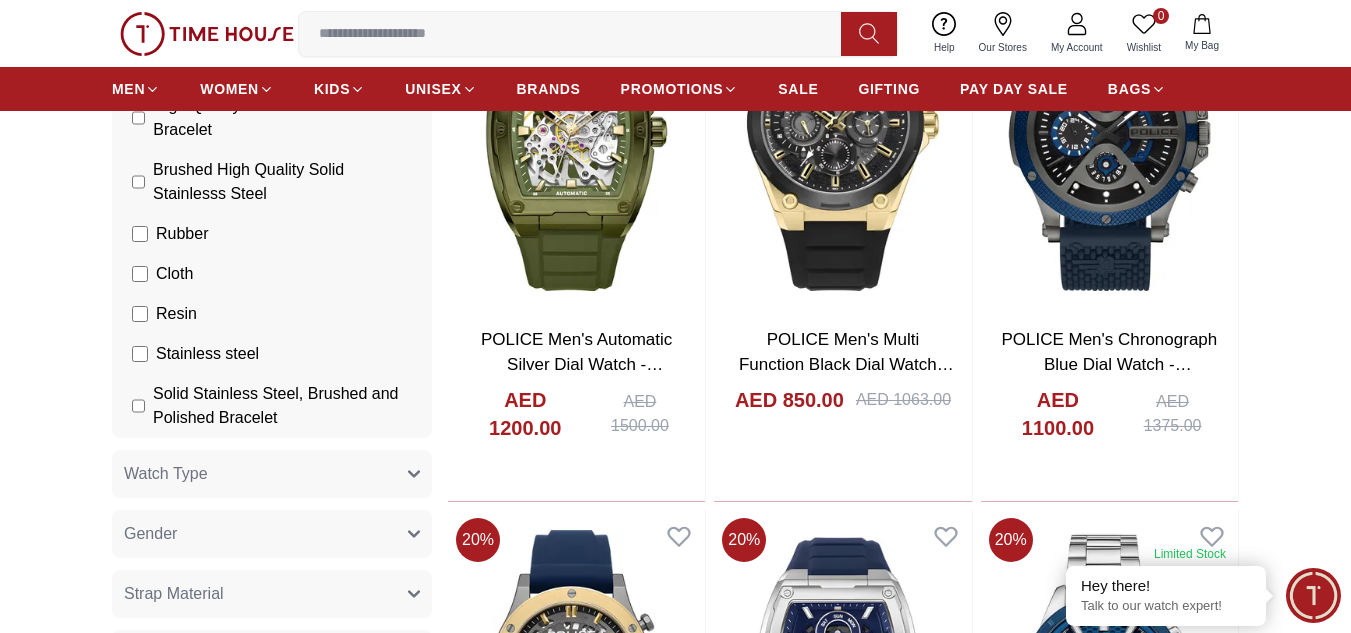 click on "Stainless steel" at bounding box center (0, 0) 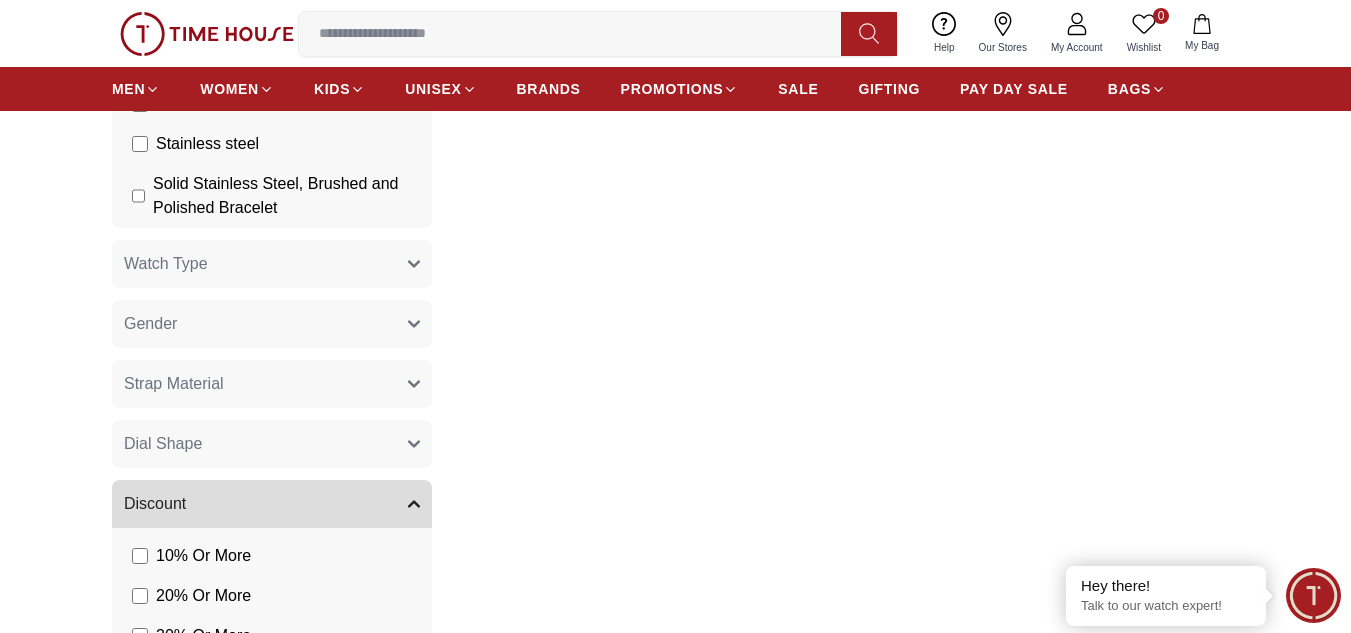 scroll, scrollTop: 0, scrollLeft: 0, axis: both 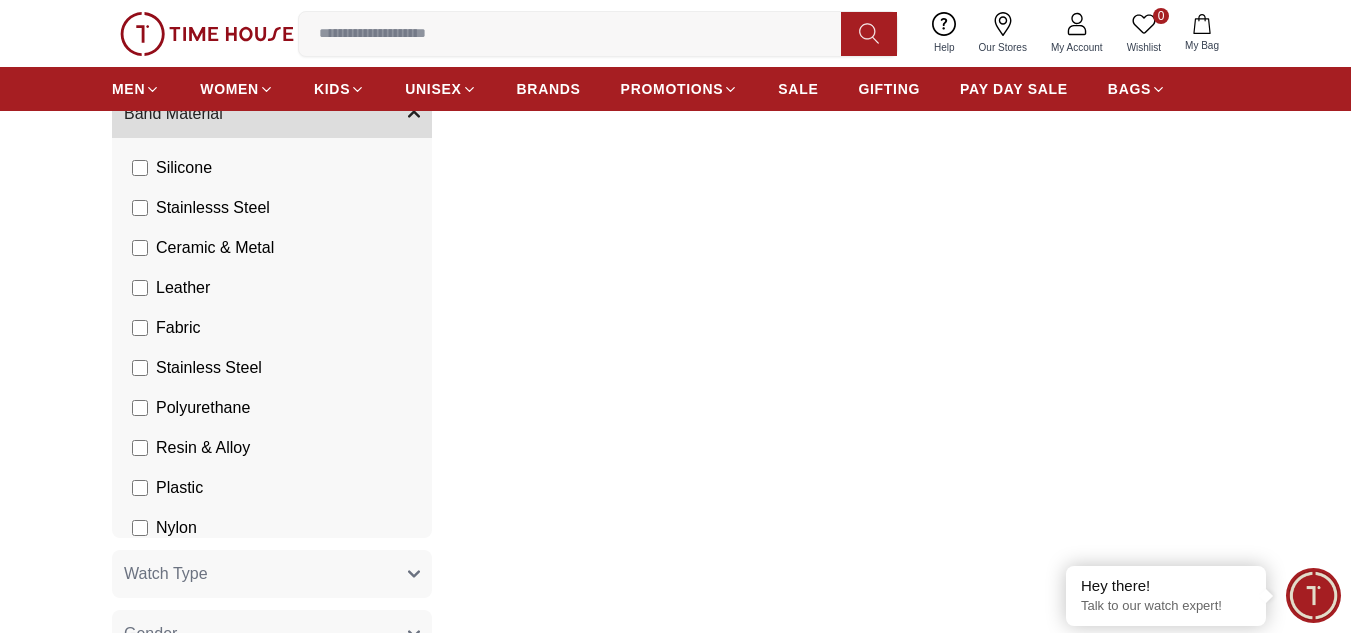 click on "Stainless Steel" at bounding box center (0, 0) 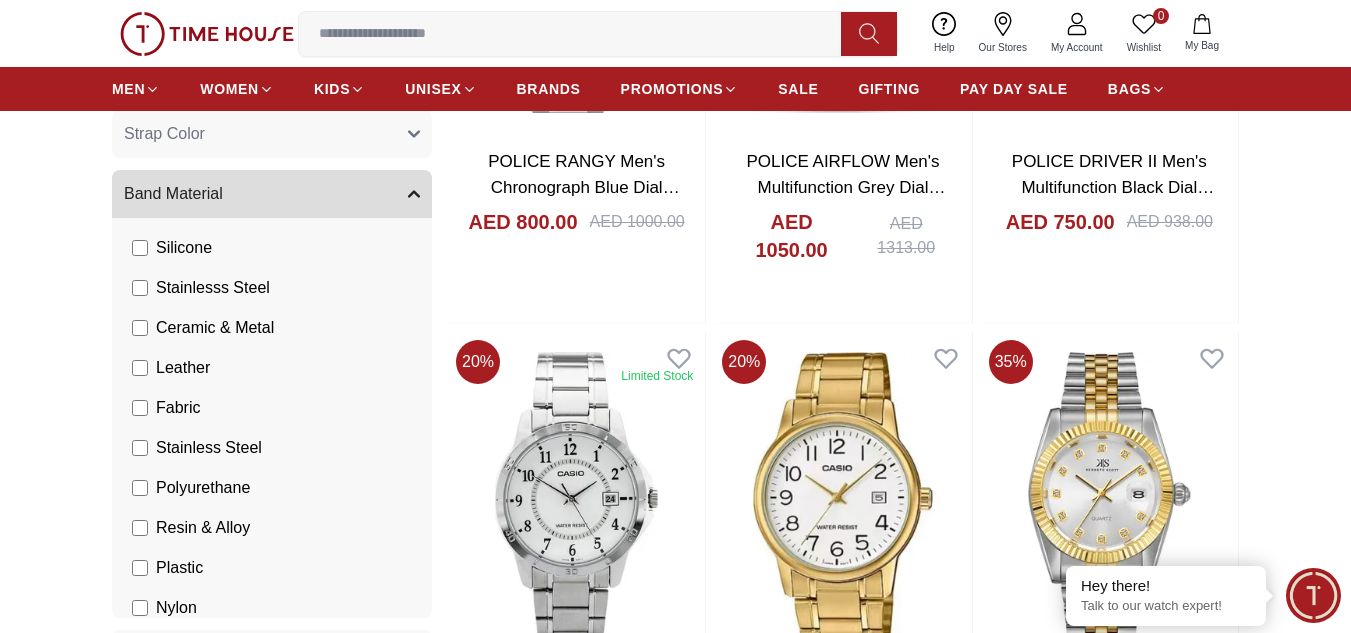 scroll, scrollTop: 1090, scrollLeft: 0, axis: vertical 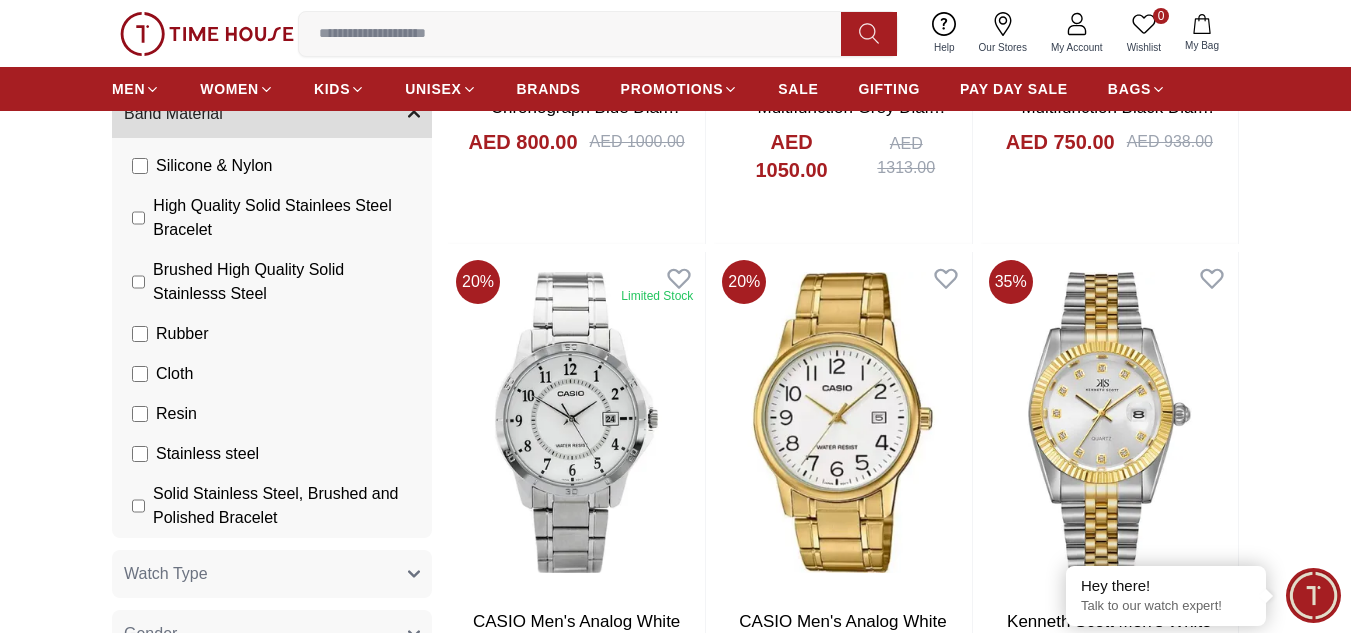 drag, startPoint x: 61, startPoint y: 305, endPoint x: 73, endPoint y: 305, distance: 12 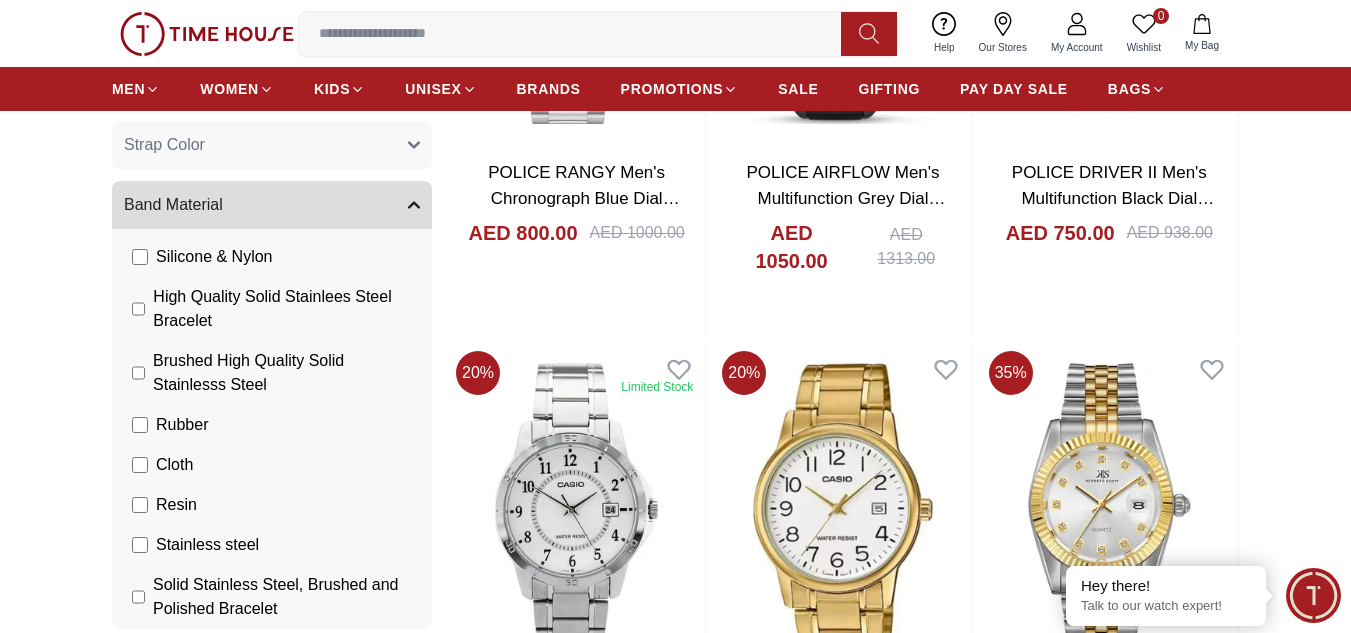 scroll, scrollTop: 1000, scrollLeft: 0, axis: vertical 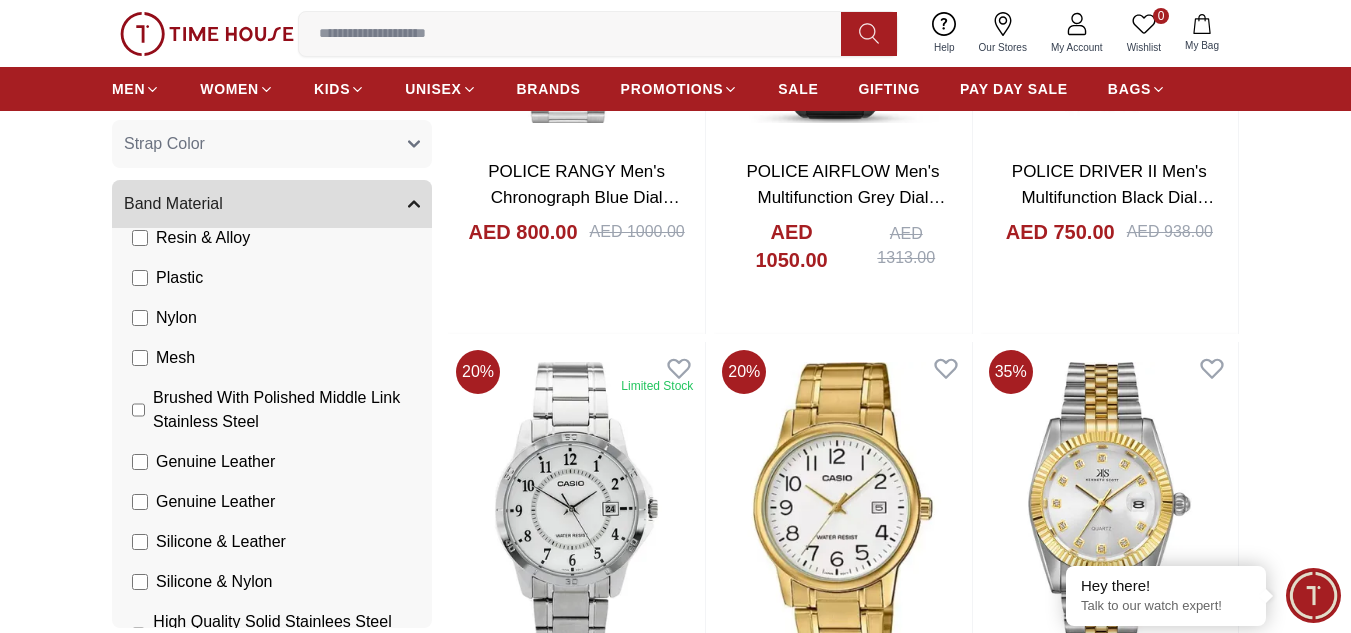 click on "Genuine Leather" at bounding box center (0, 0) 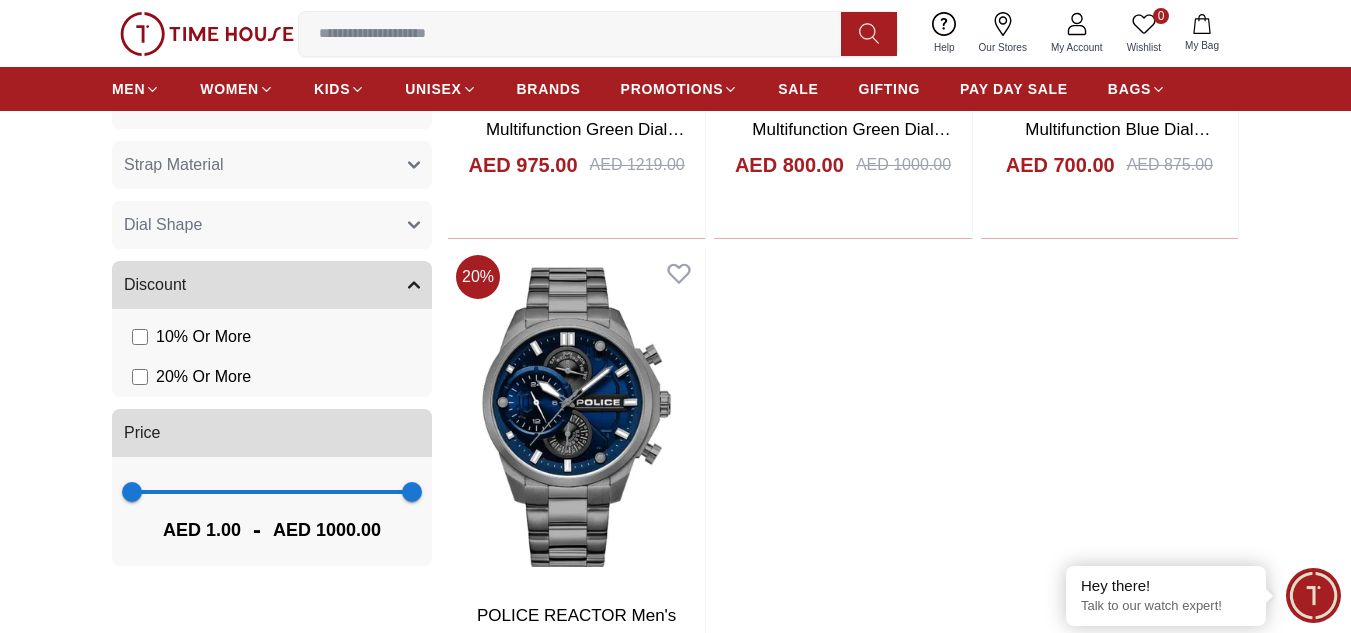 scroll, scrollTop: 1700, scrollLeft: 0, axis: vertical 